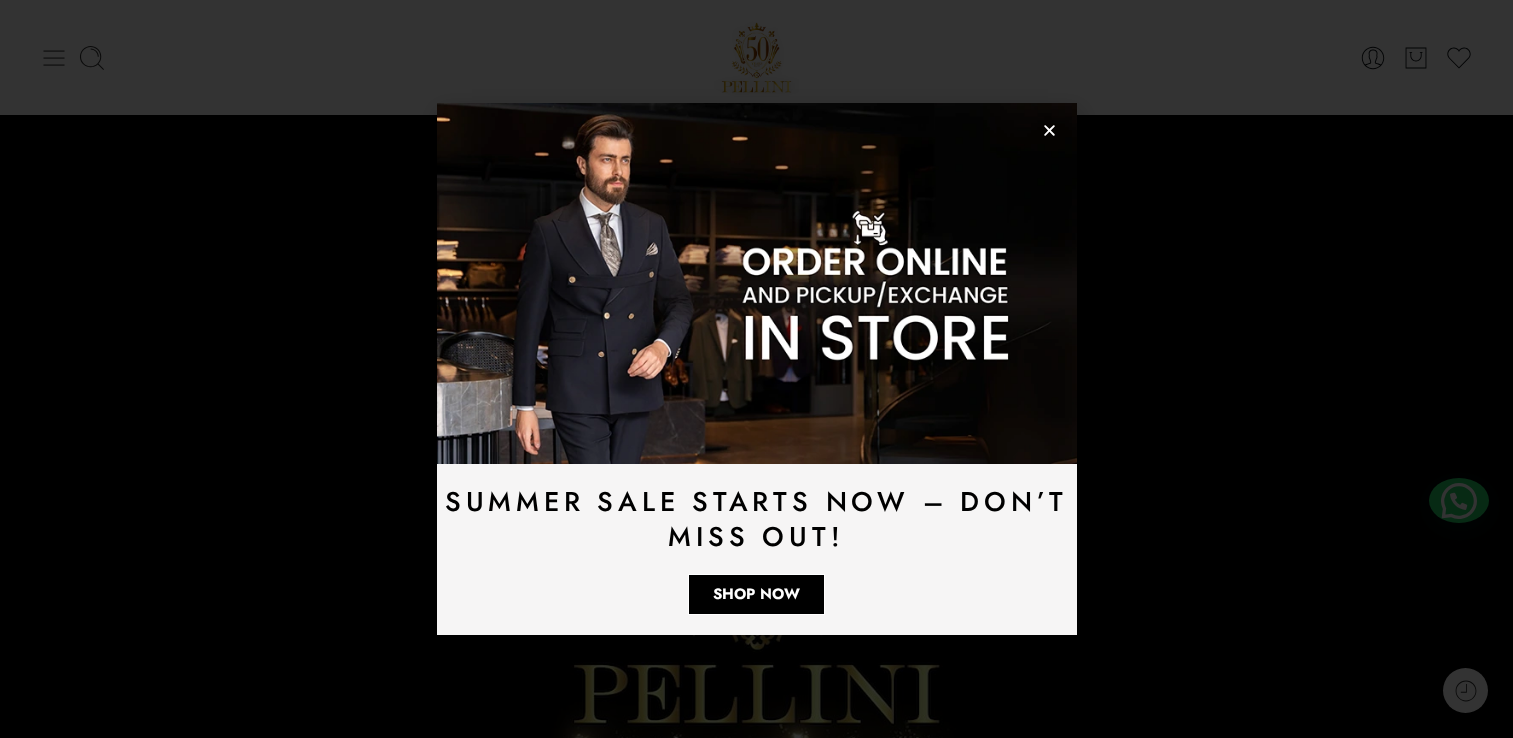 click on "0 Cart
0 Cart 0 Wishlist
Search here" at bounding box center [756, 2553] 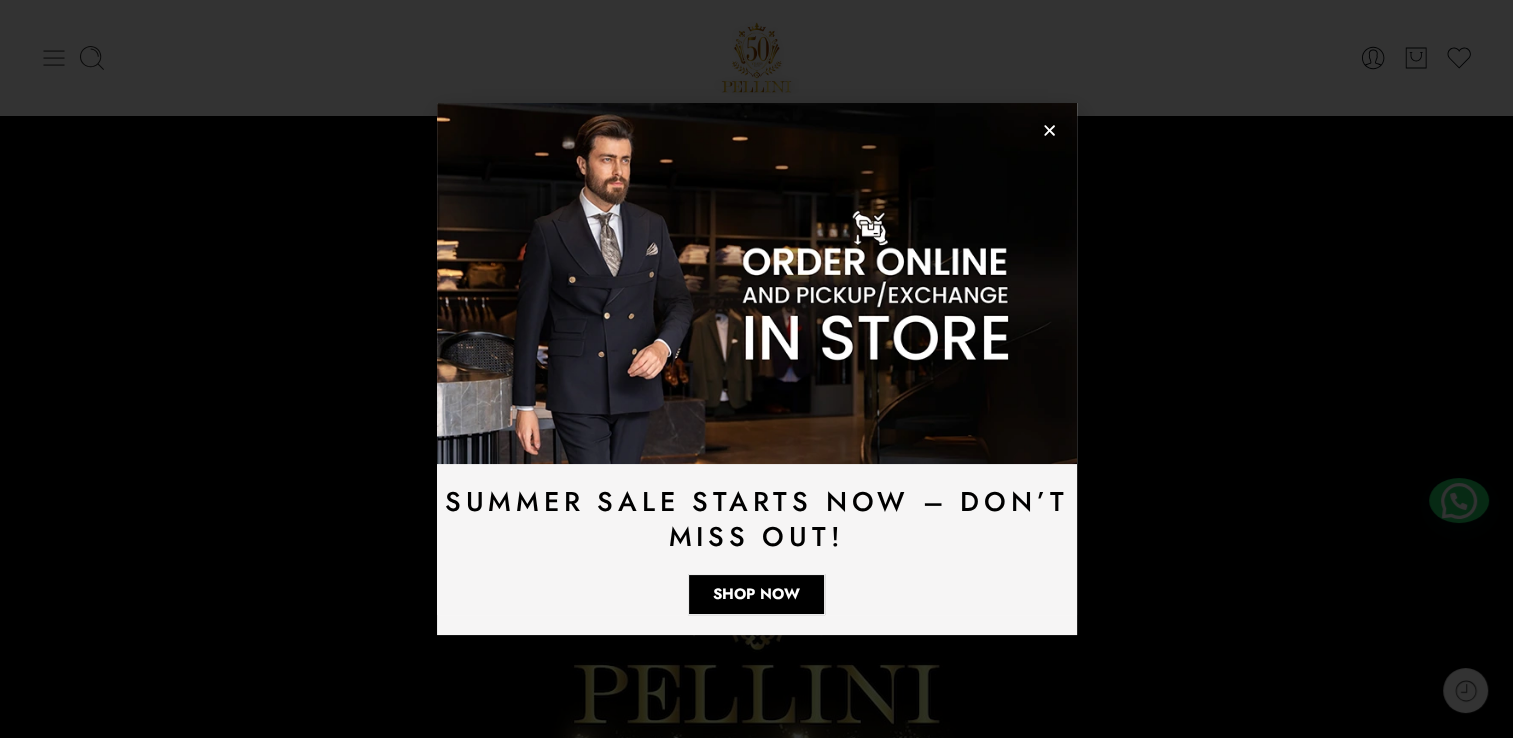 scroll, scrollTop: 0, scrollLeft: 0, axis: both 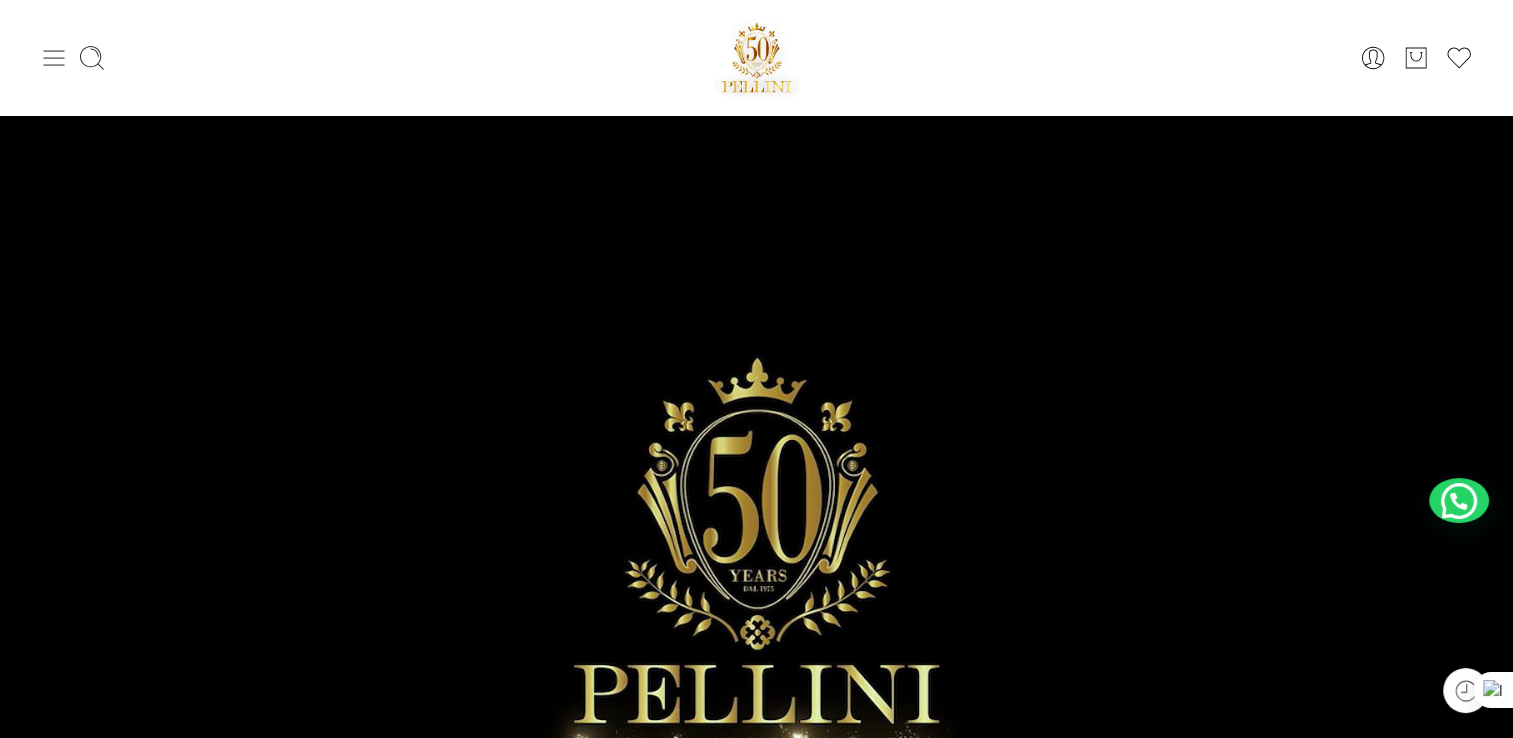 click 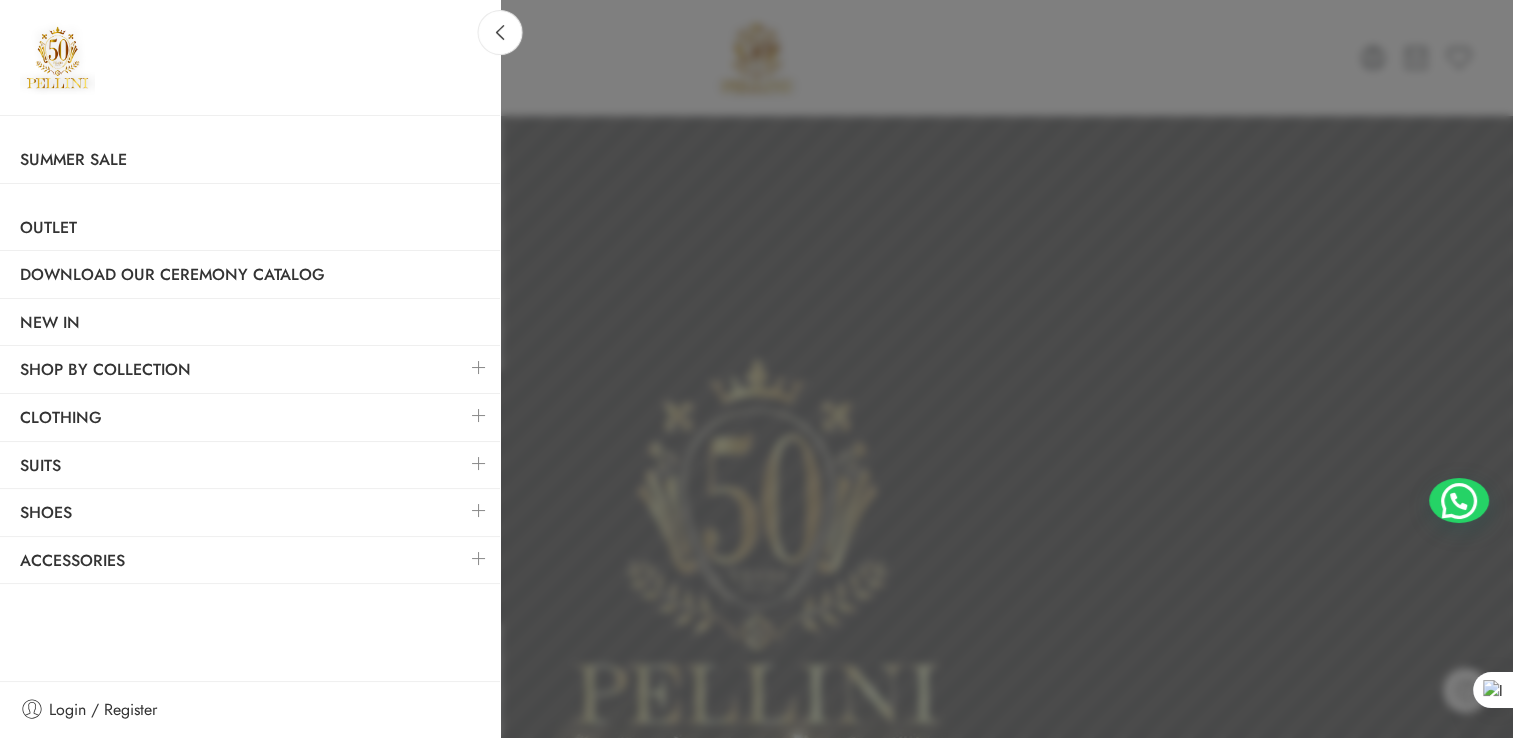 click at bounding box center (479, 367) 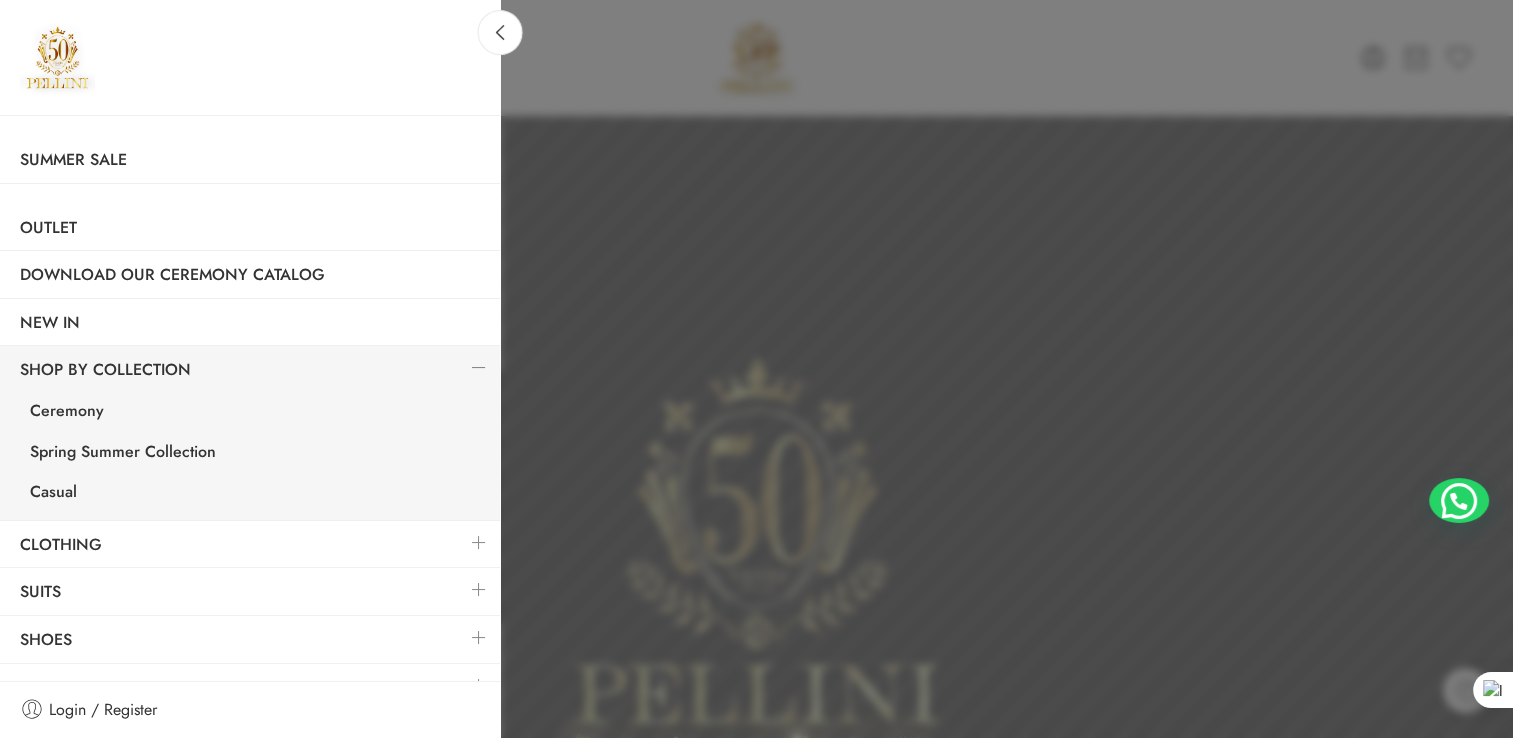 click at bounding box center (479, 367) 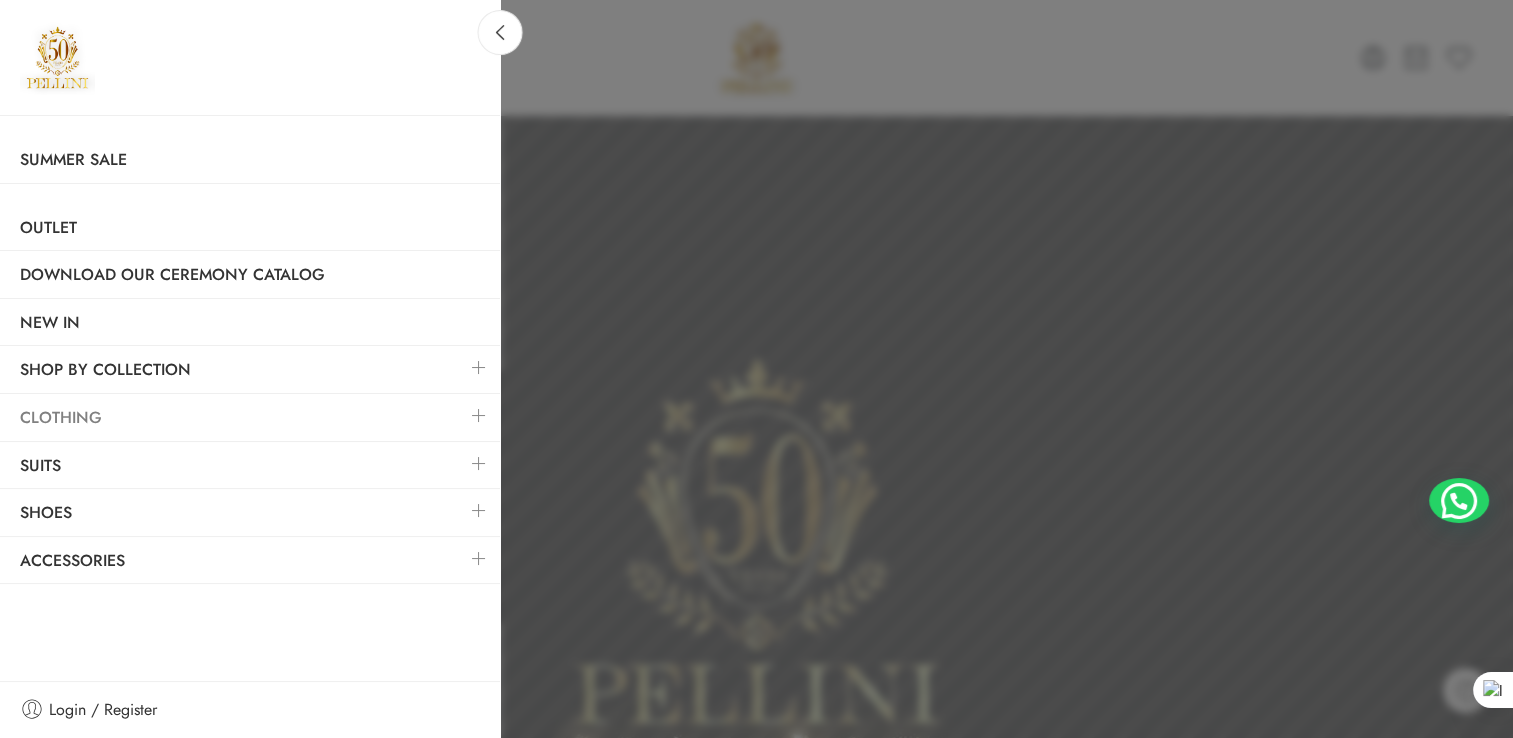 click on "Clothing" at bounding box center (250, 418) 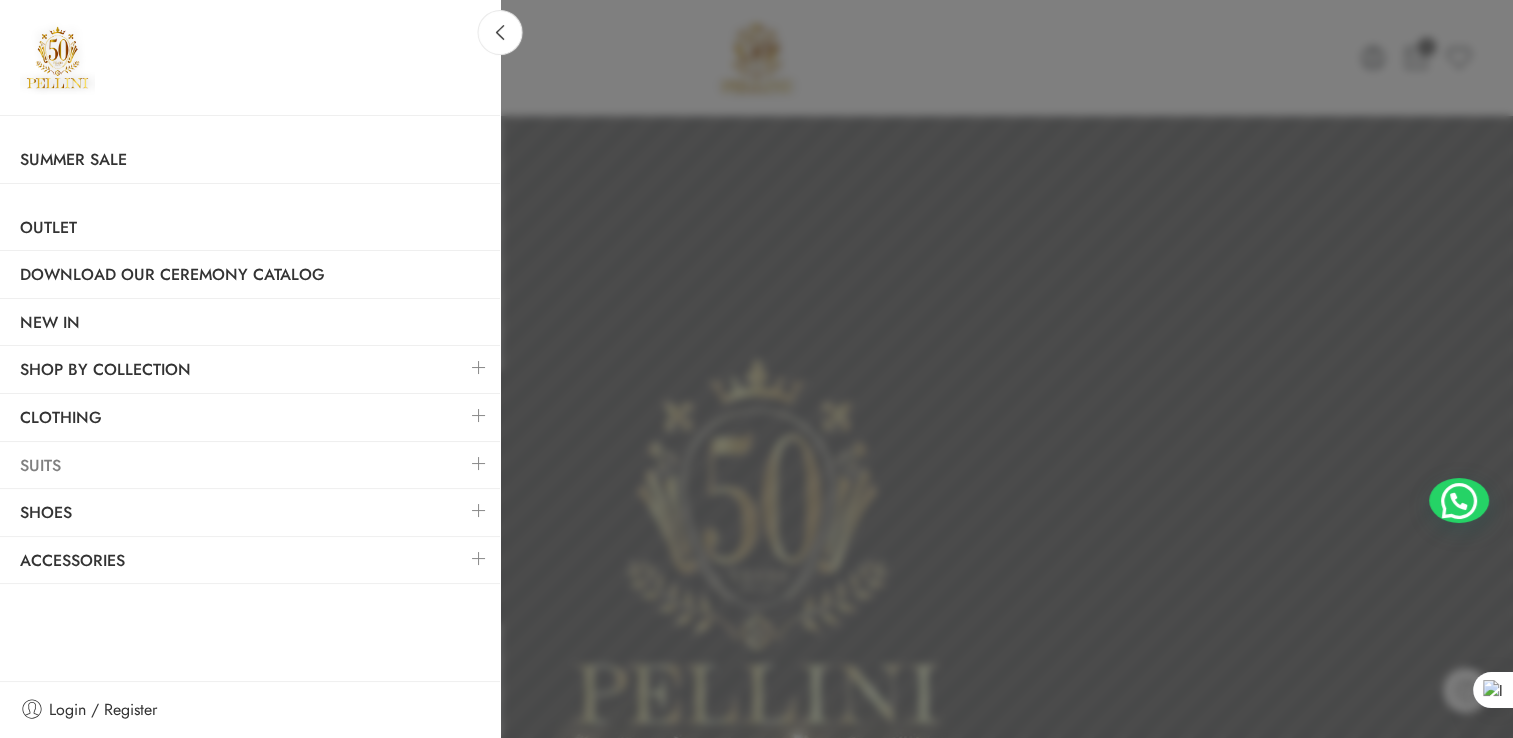 click on "Suits" at bounding box center (250, 466) 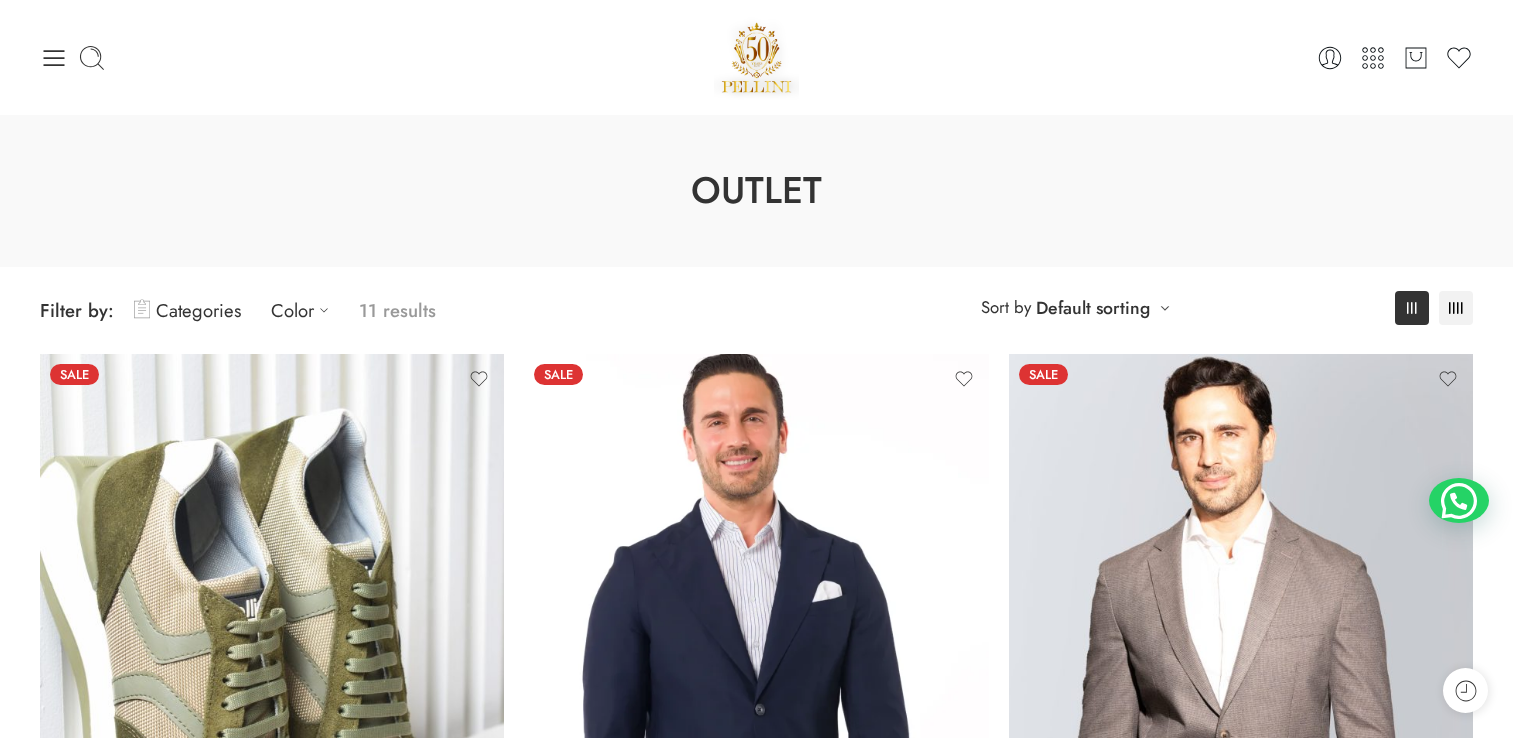 scroll, scrollTop: 0, scrollLeft: 0, axis: both 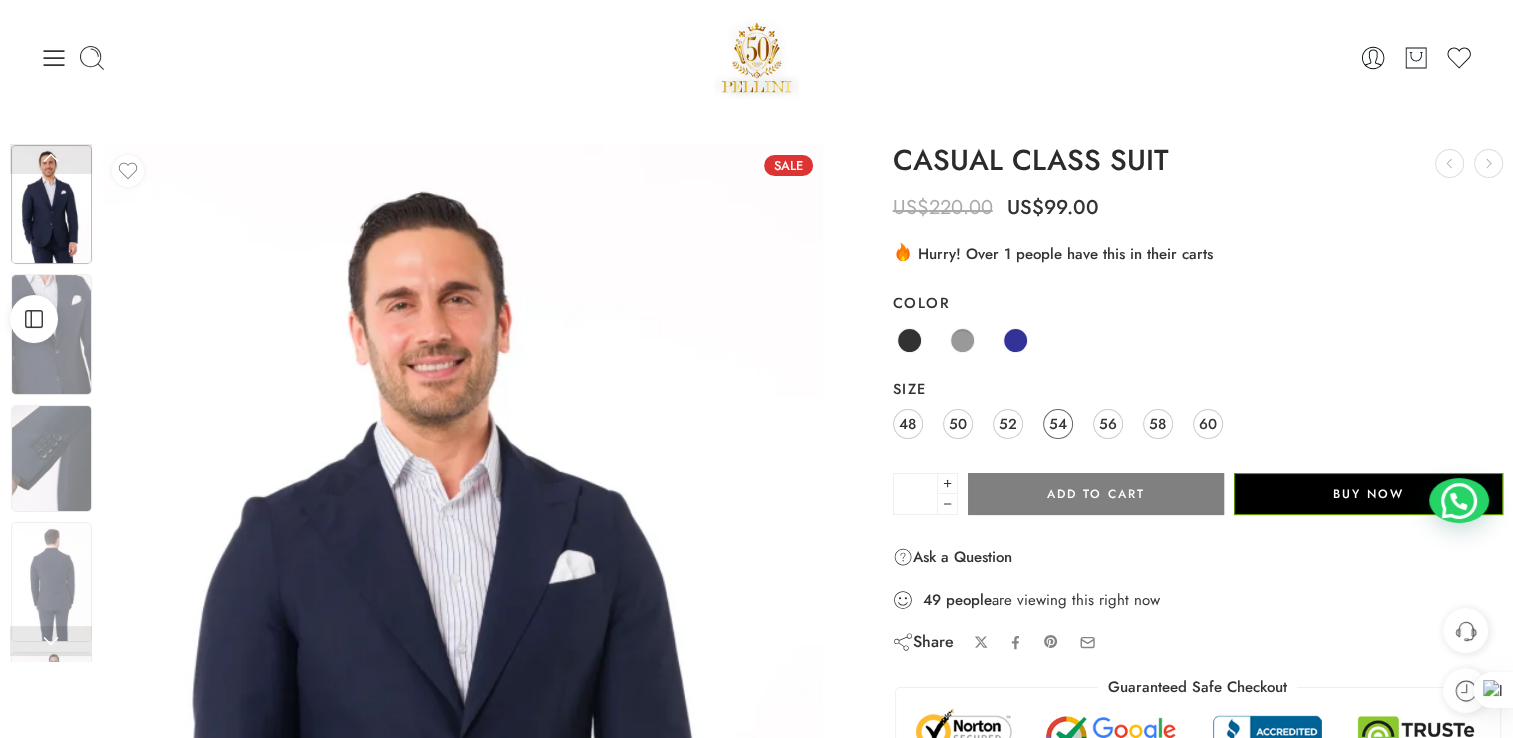 click on "54" 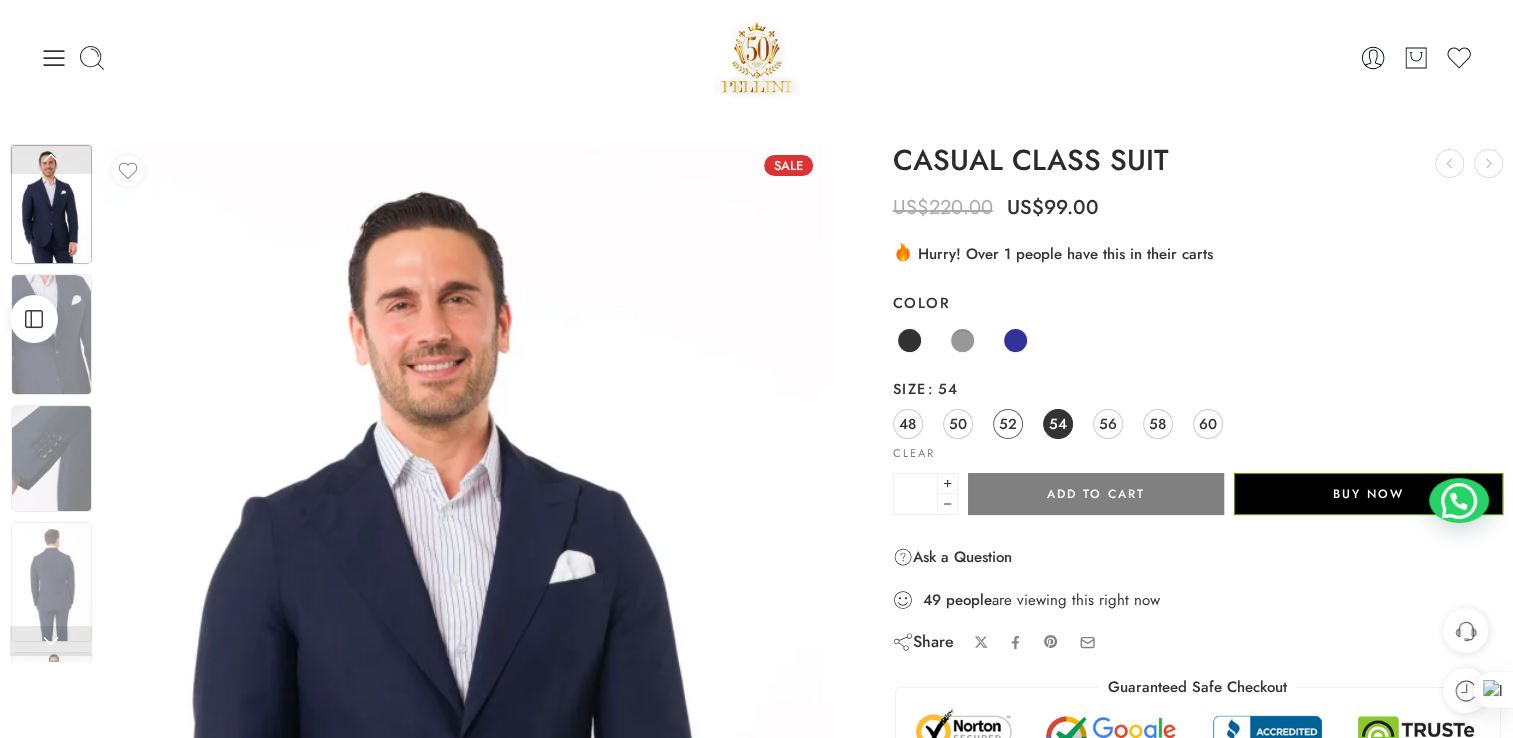 click on "52" 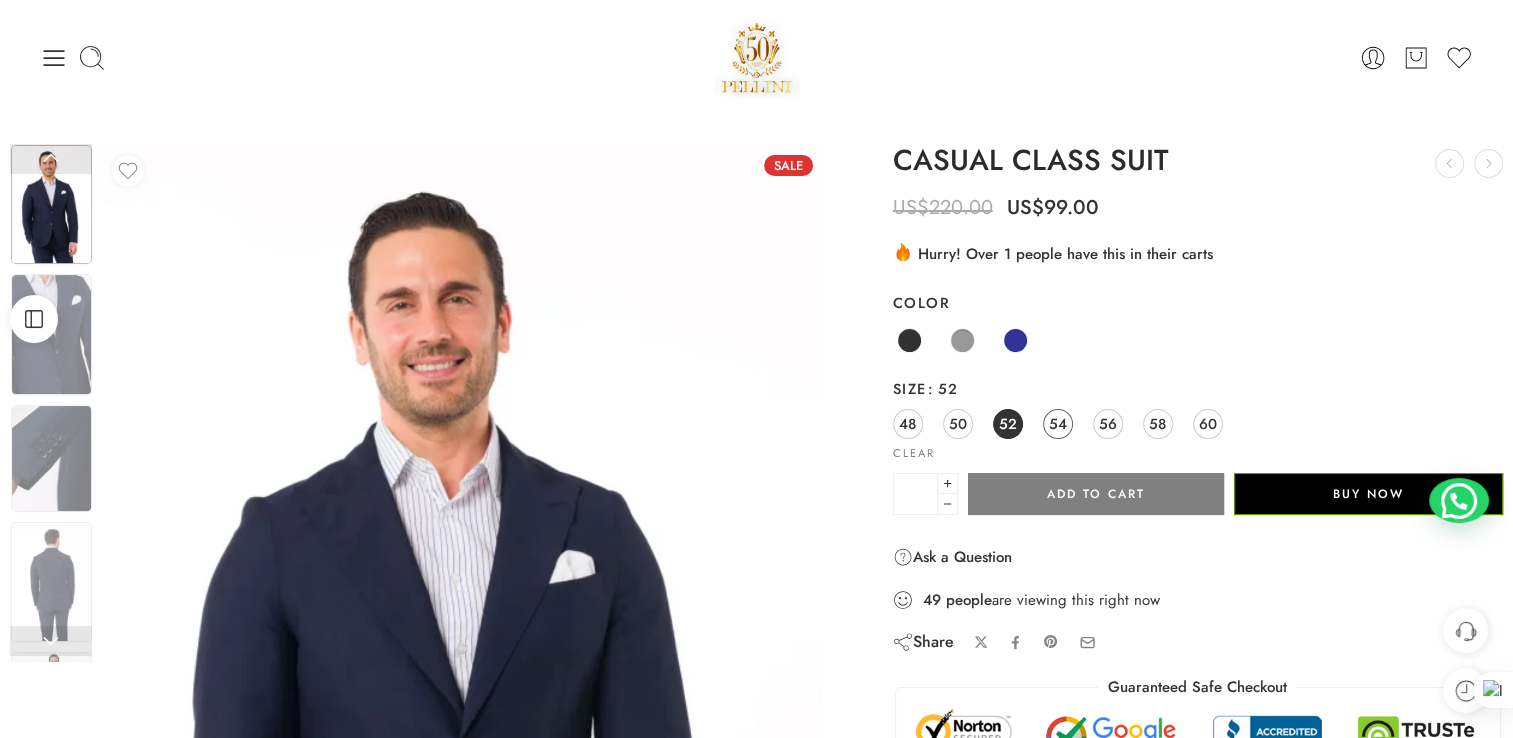 click on "54" 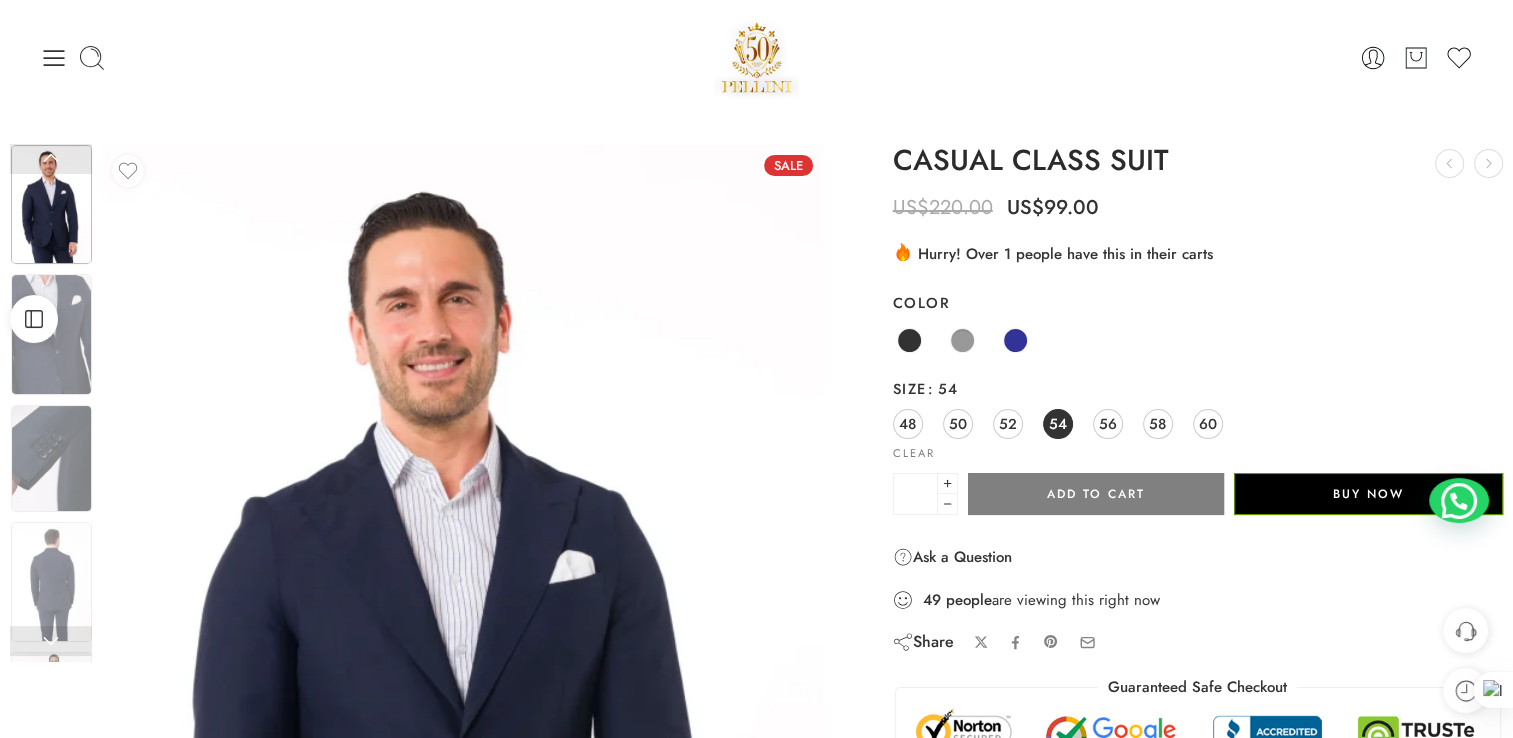 click on "48 50 52 54 56 58 60" 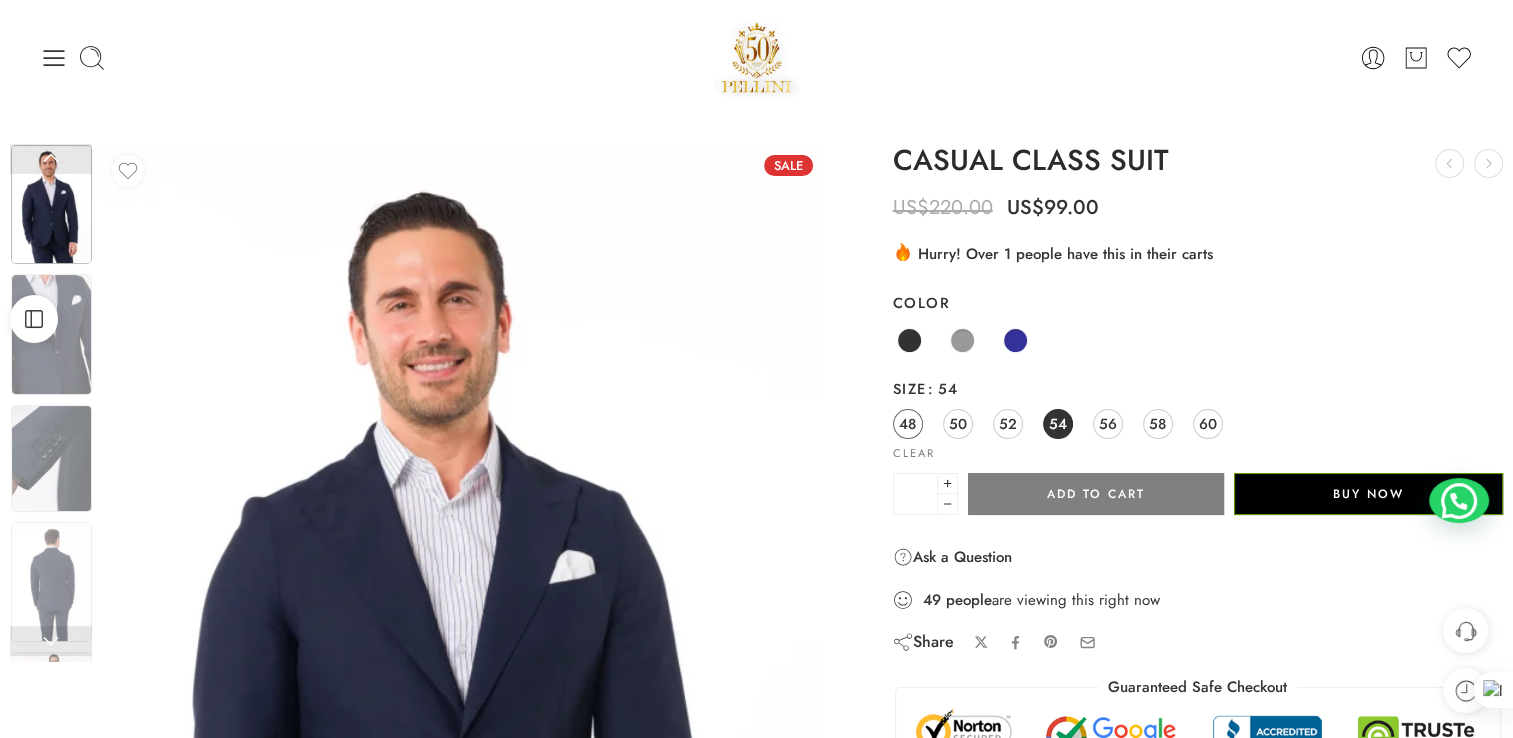 click on "48" 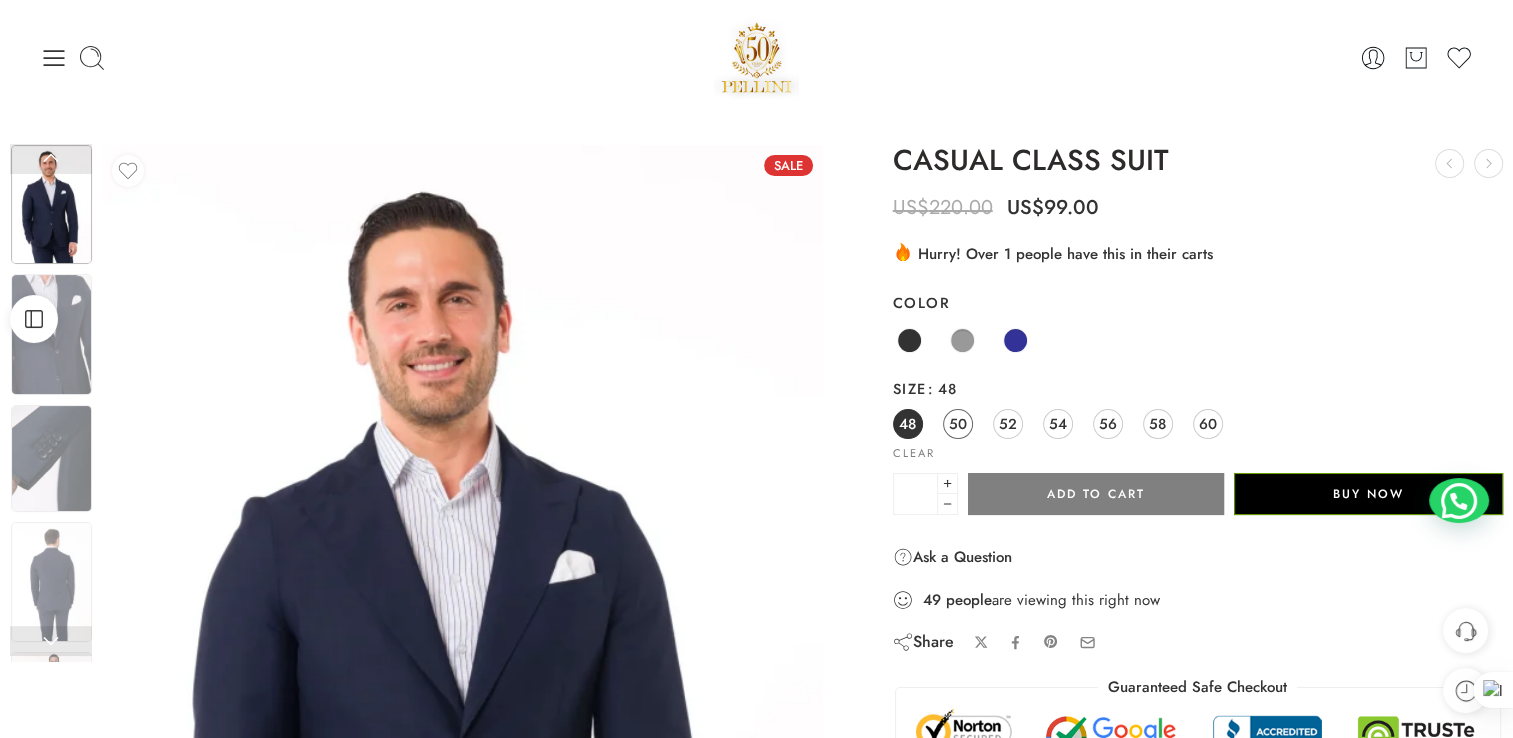 click on "50" 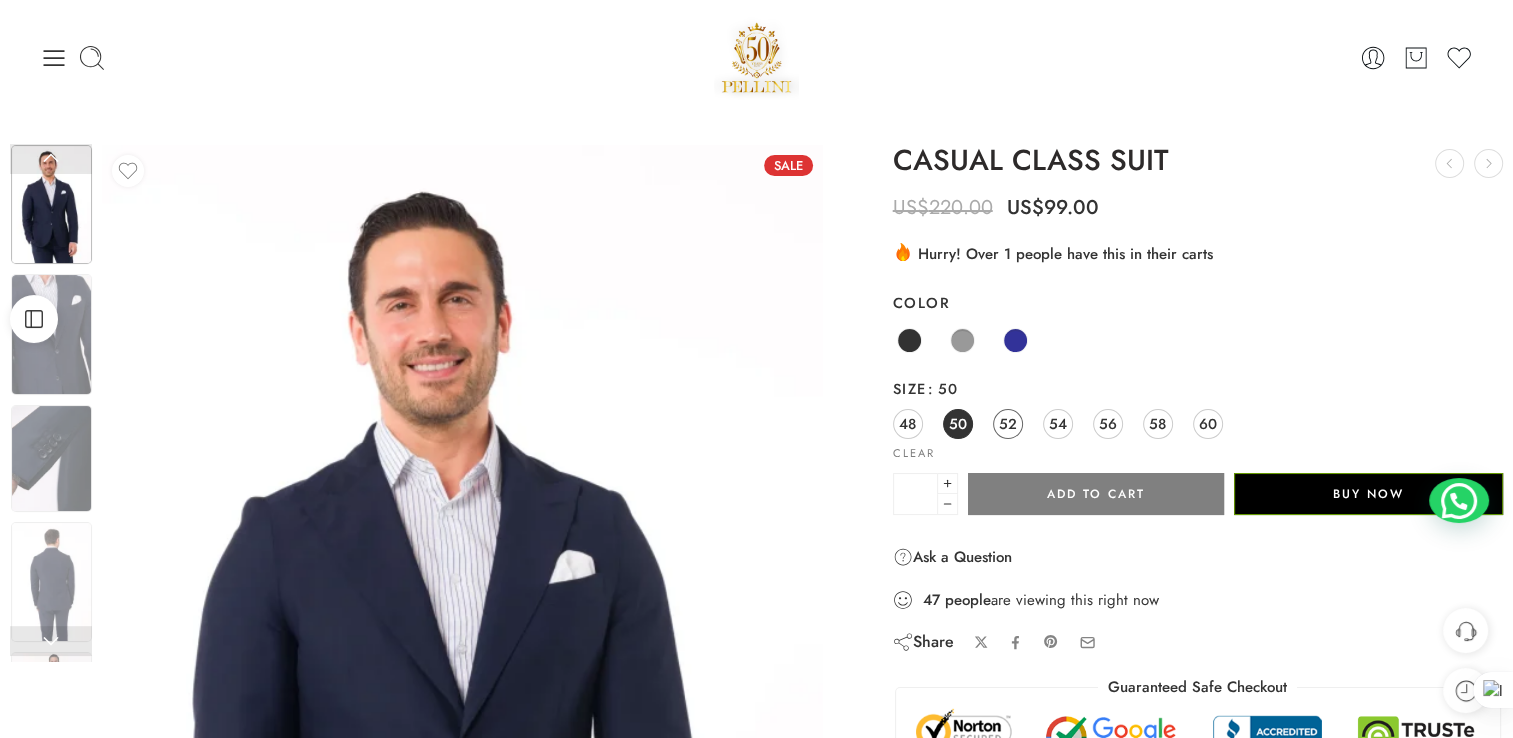 click on "52" 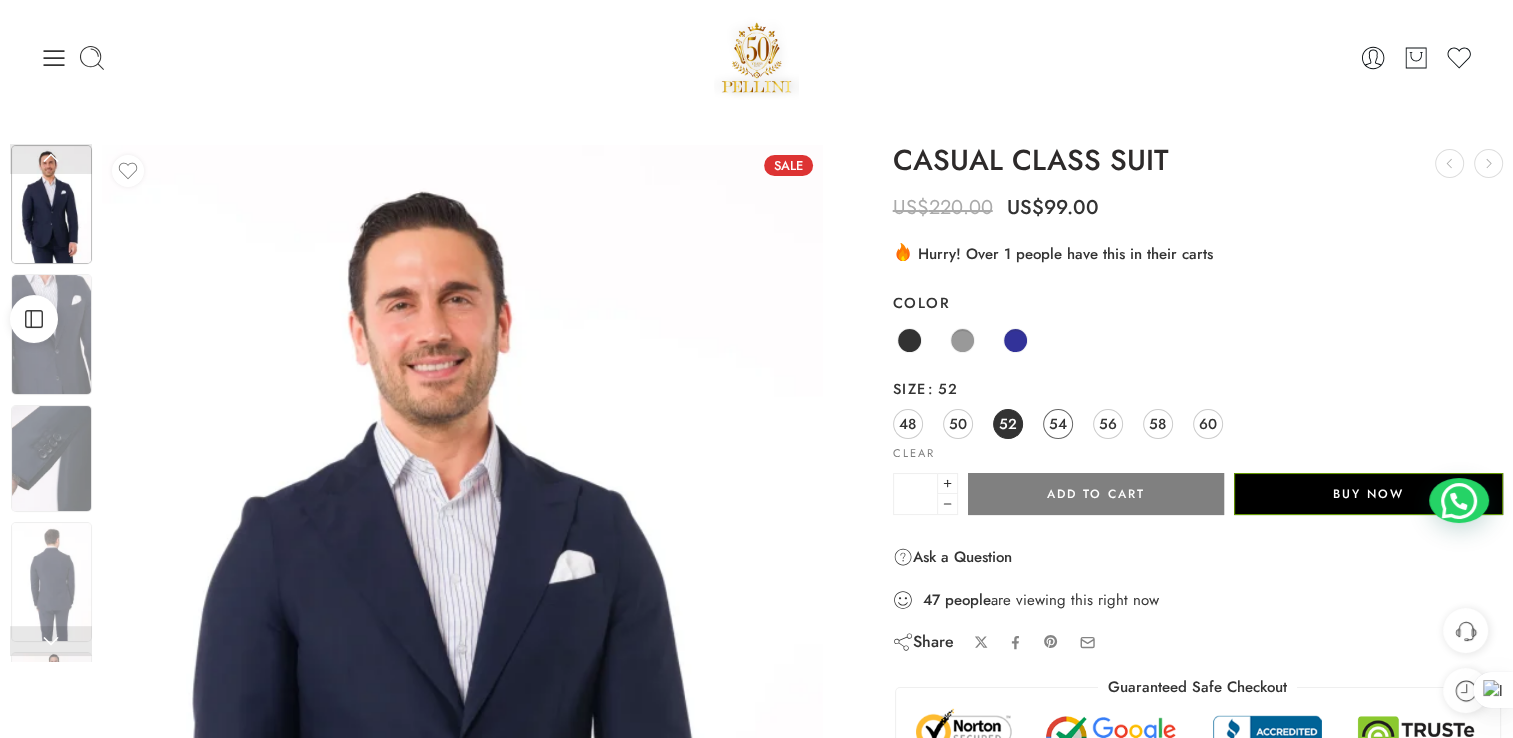 click on "48 50 52 54 56 58 60" 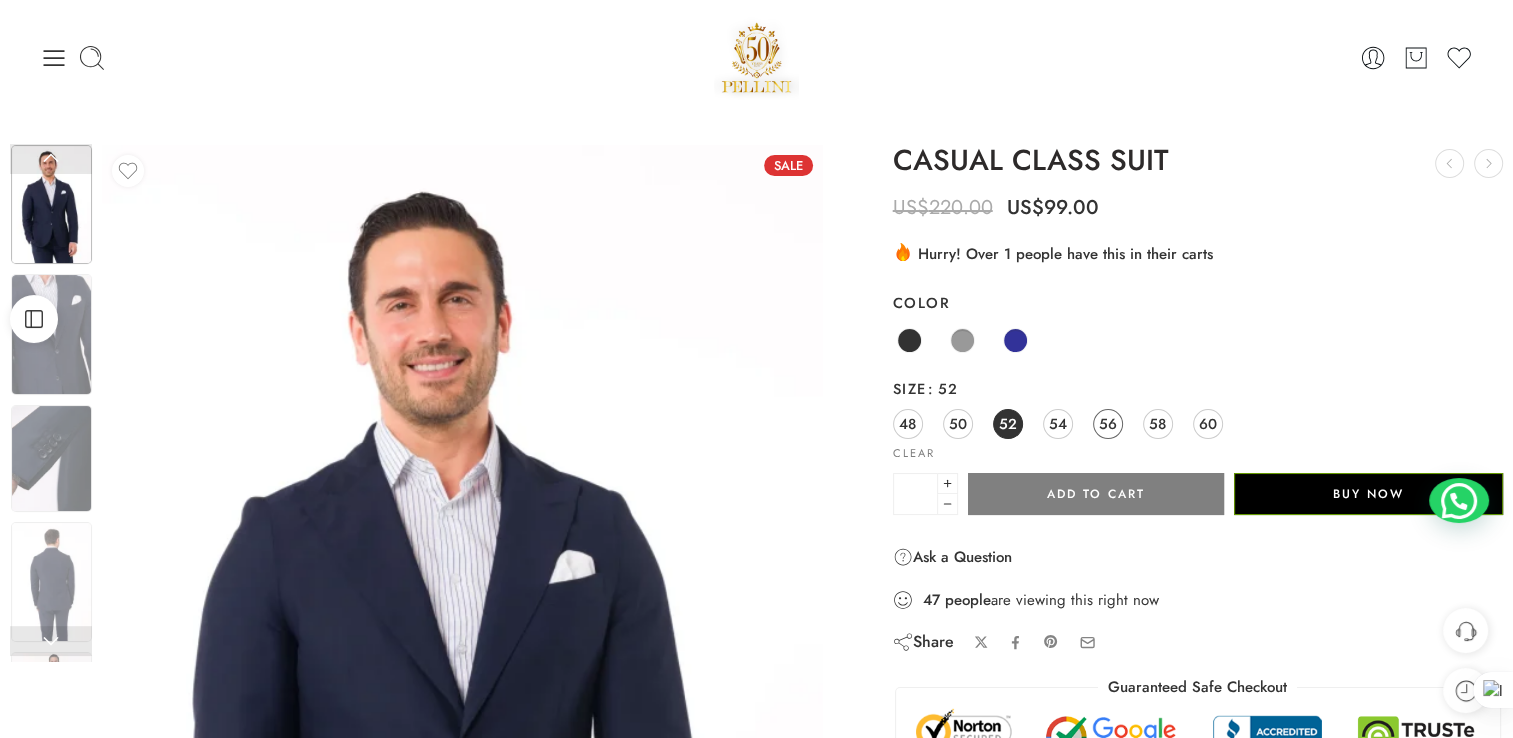 click on "56" 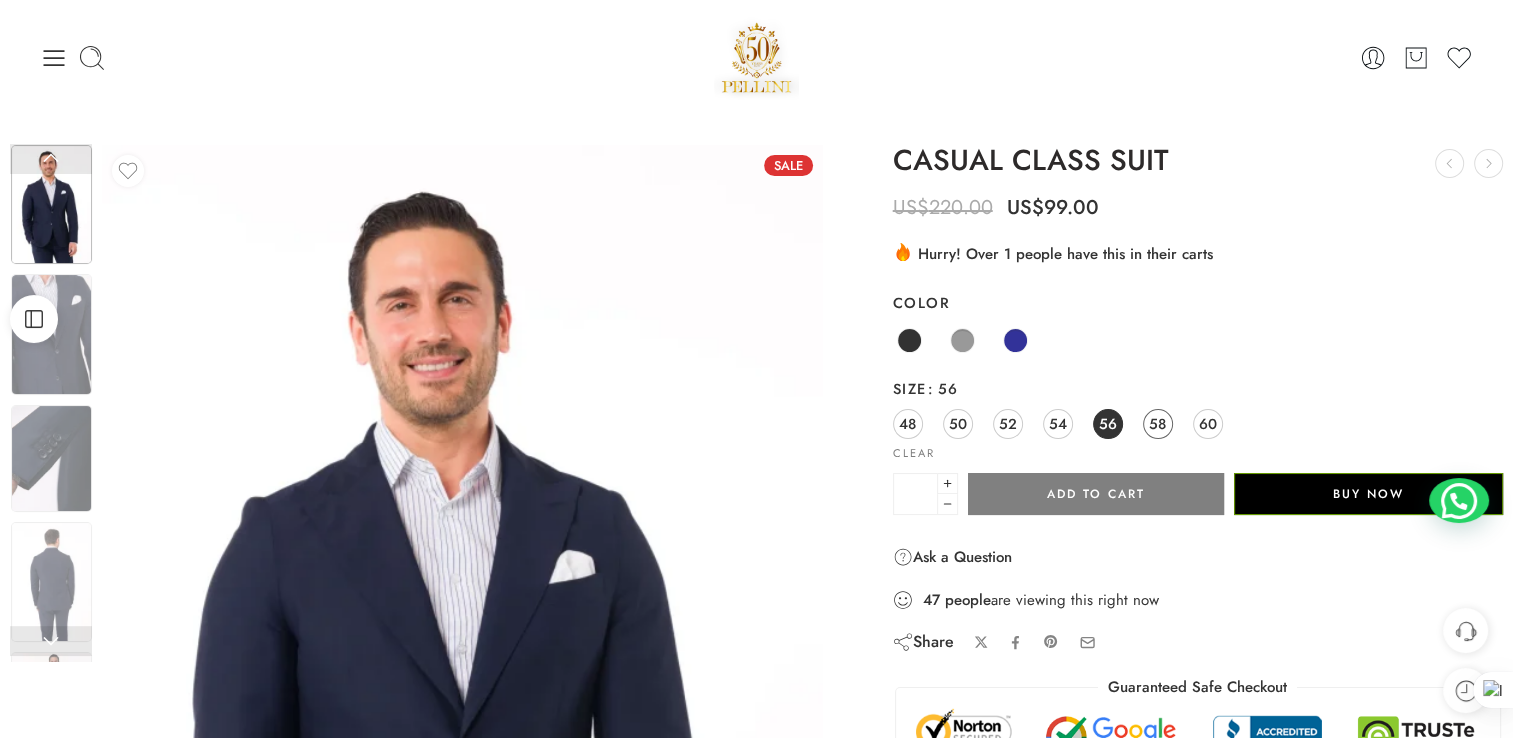 click on "58" 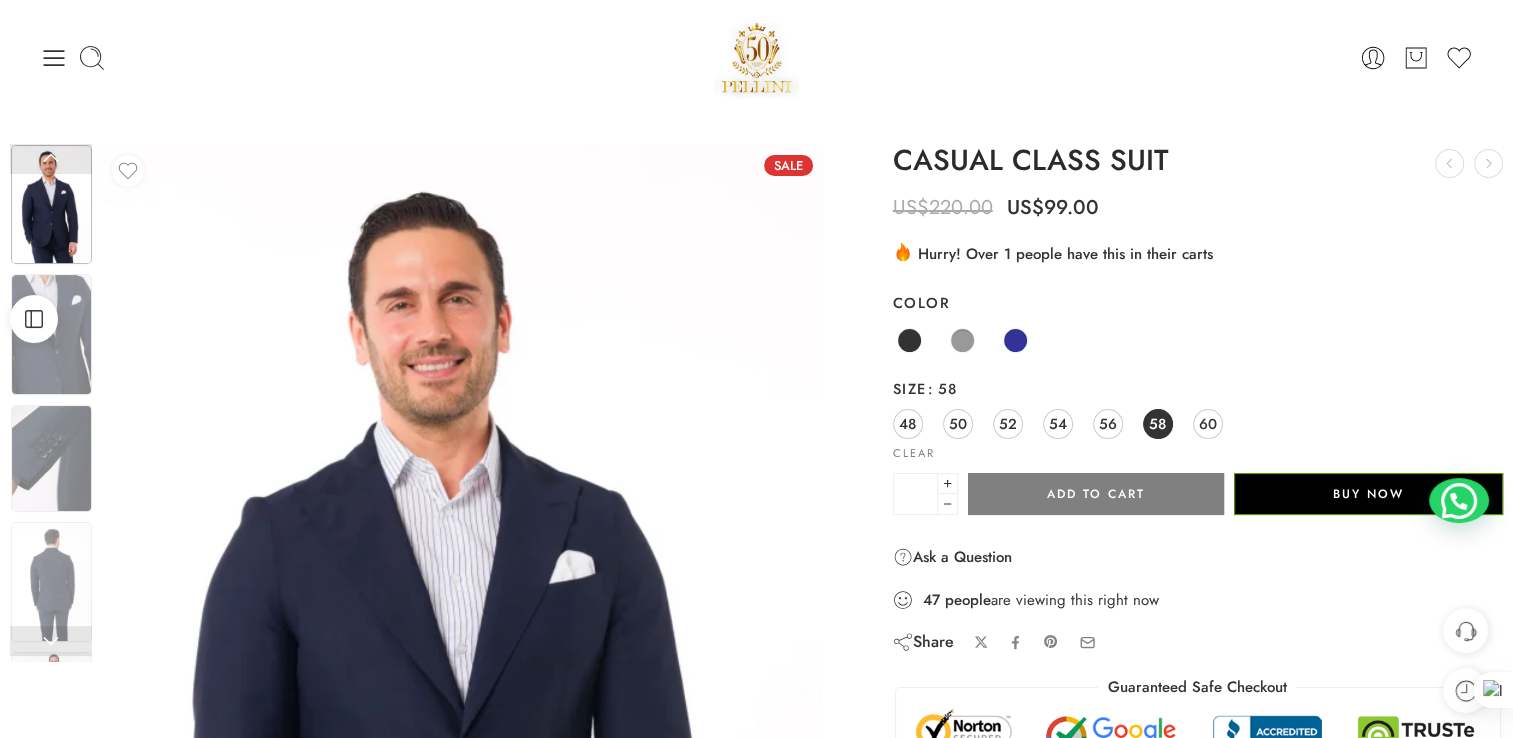 click on "48 50 52 54 56 58 60" 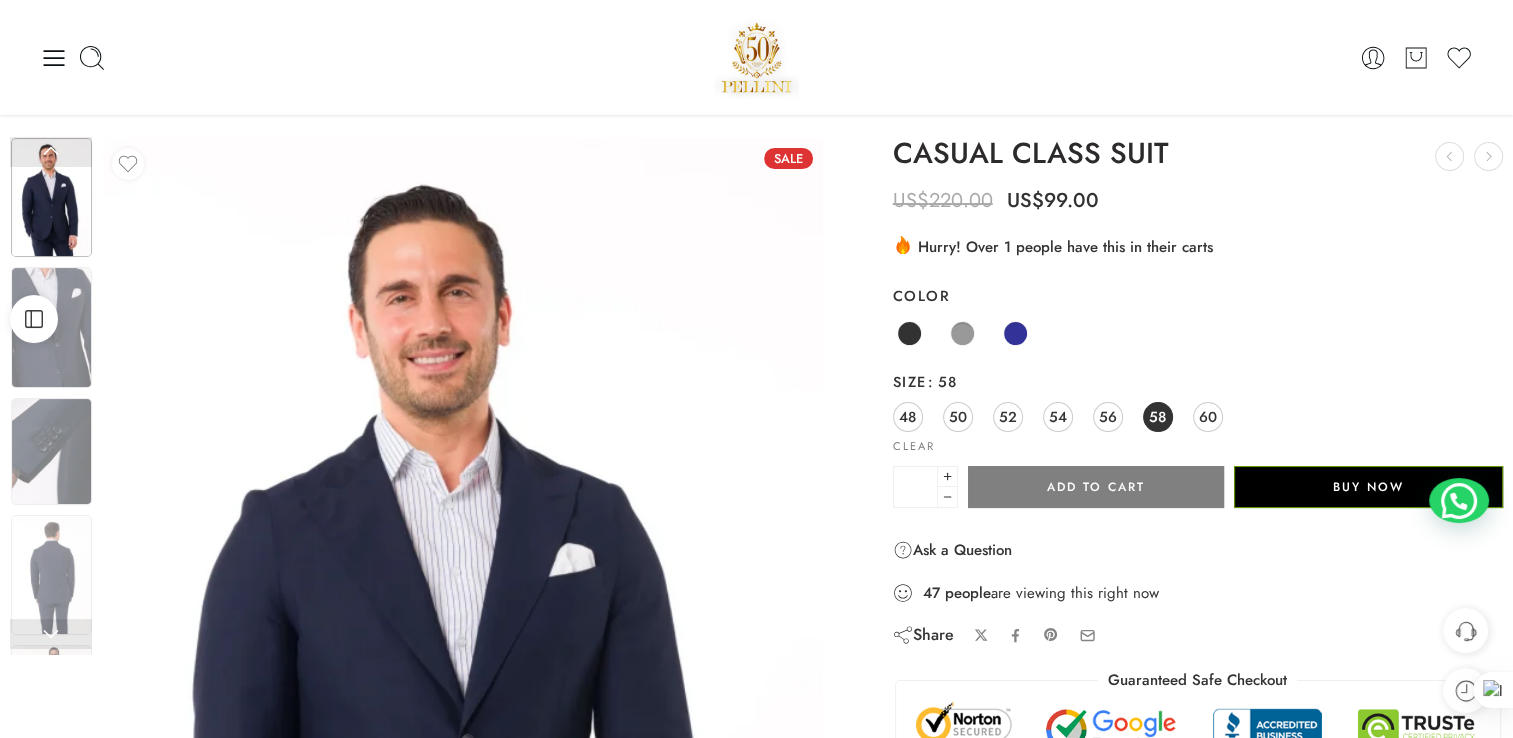 scroll, scrollTop: 0, scrollLeft: 0, axis: both 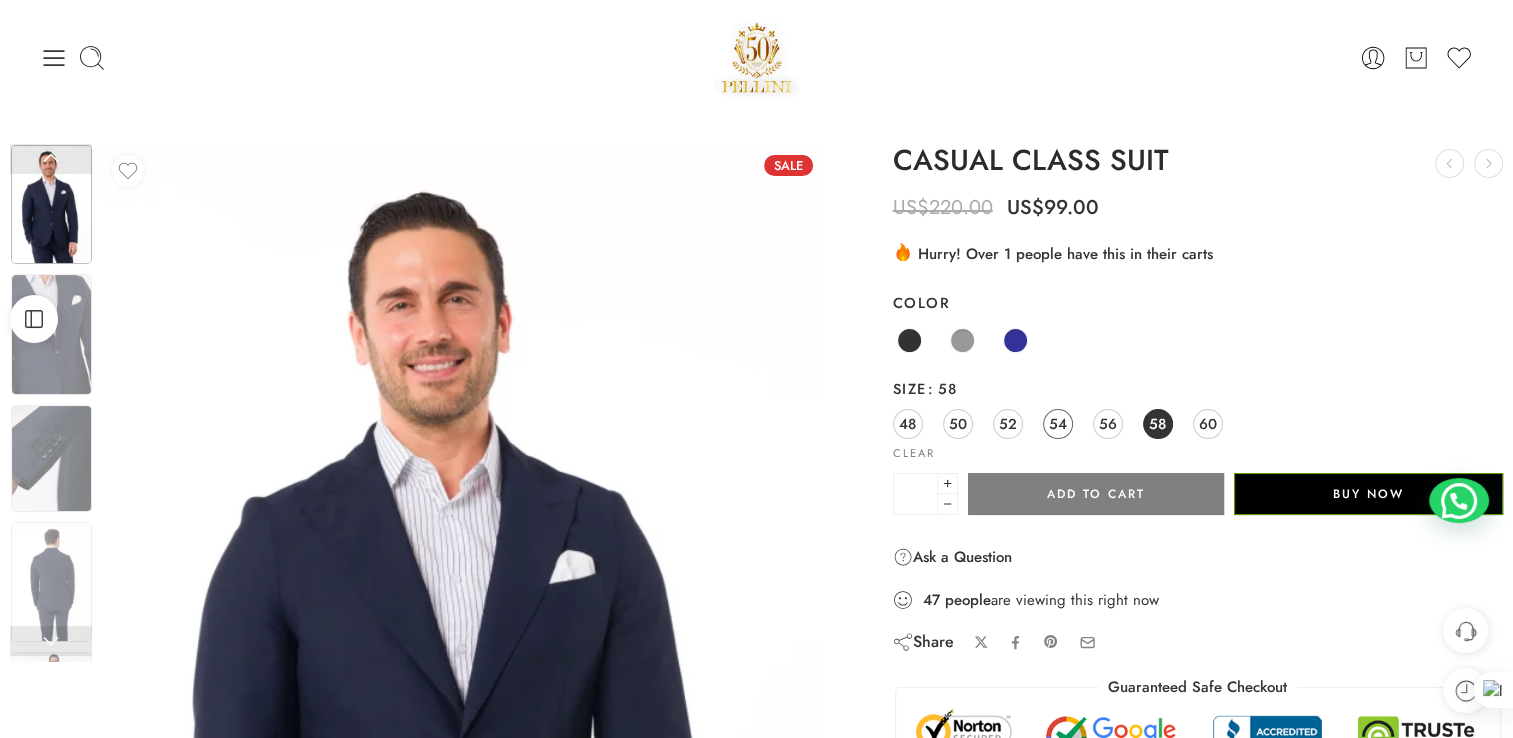 click on "54" 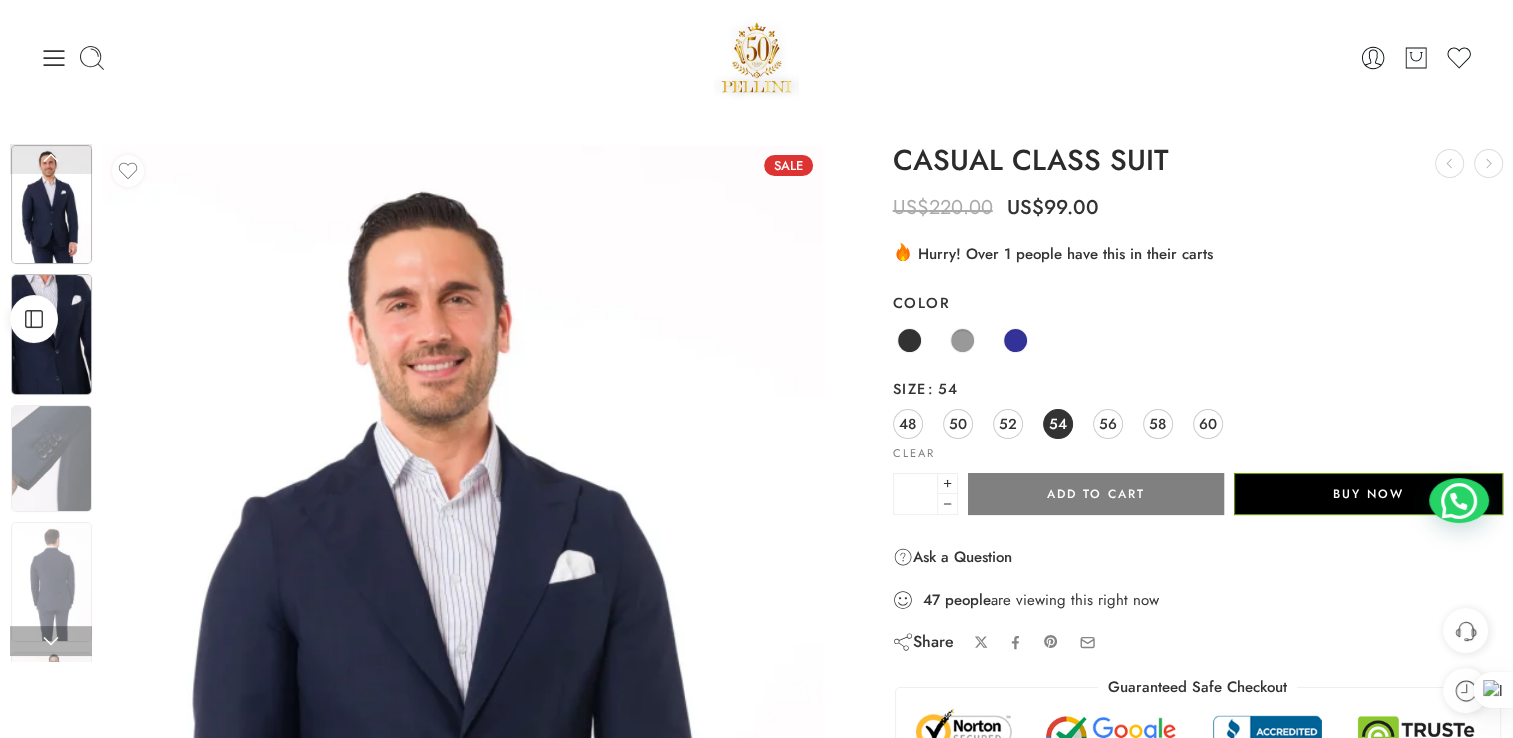 click at bounding box center (51, 334) 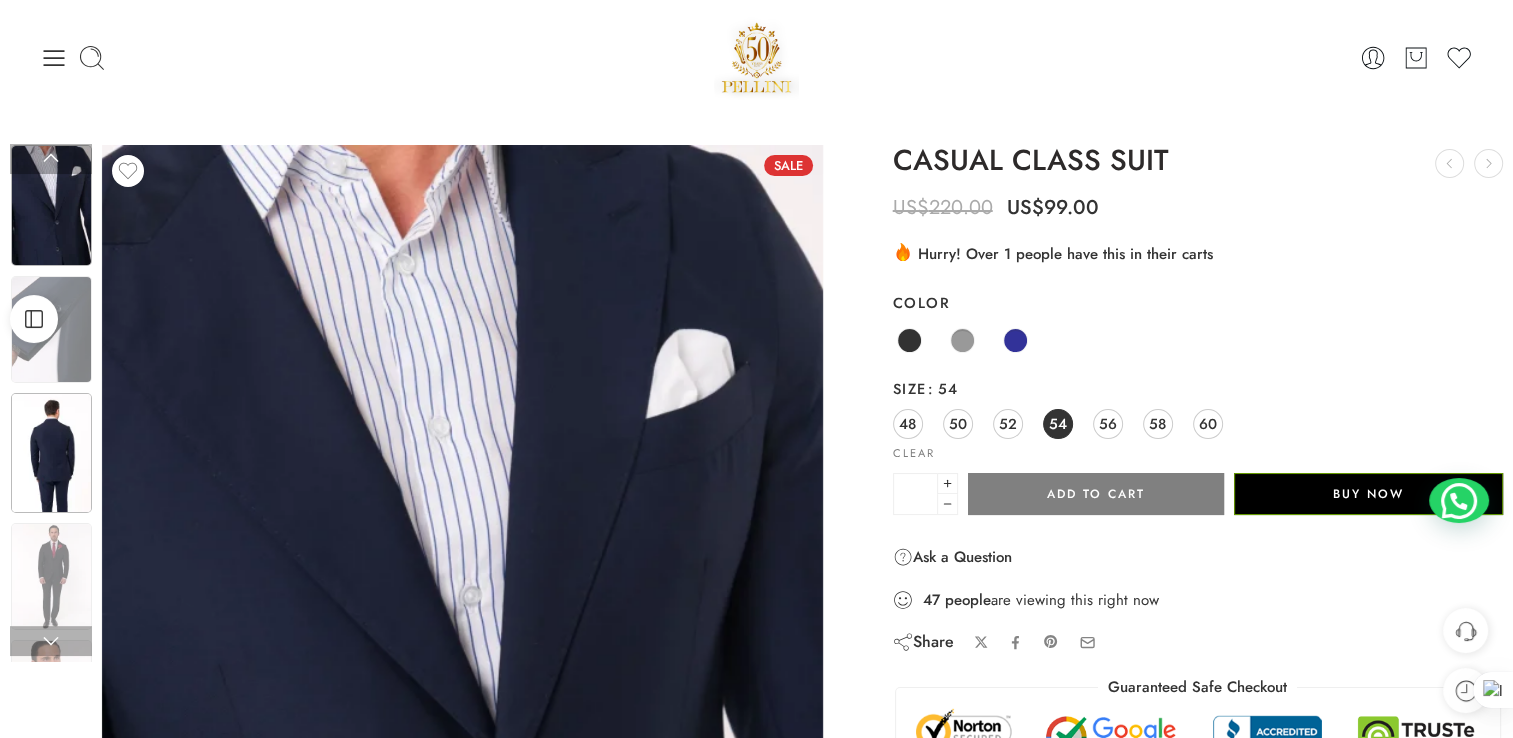 click at bounding box center (51, 453) 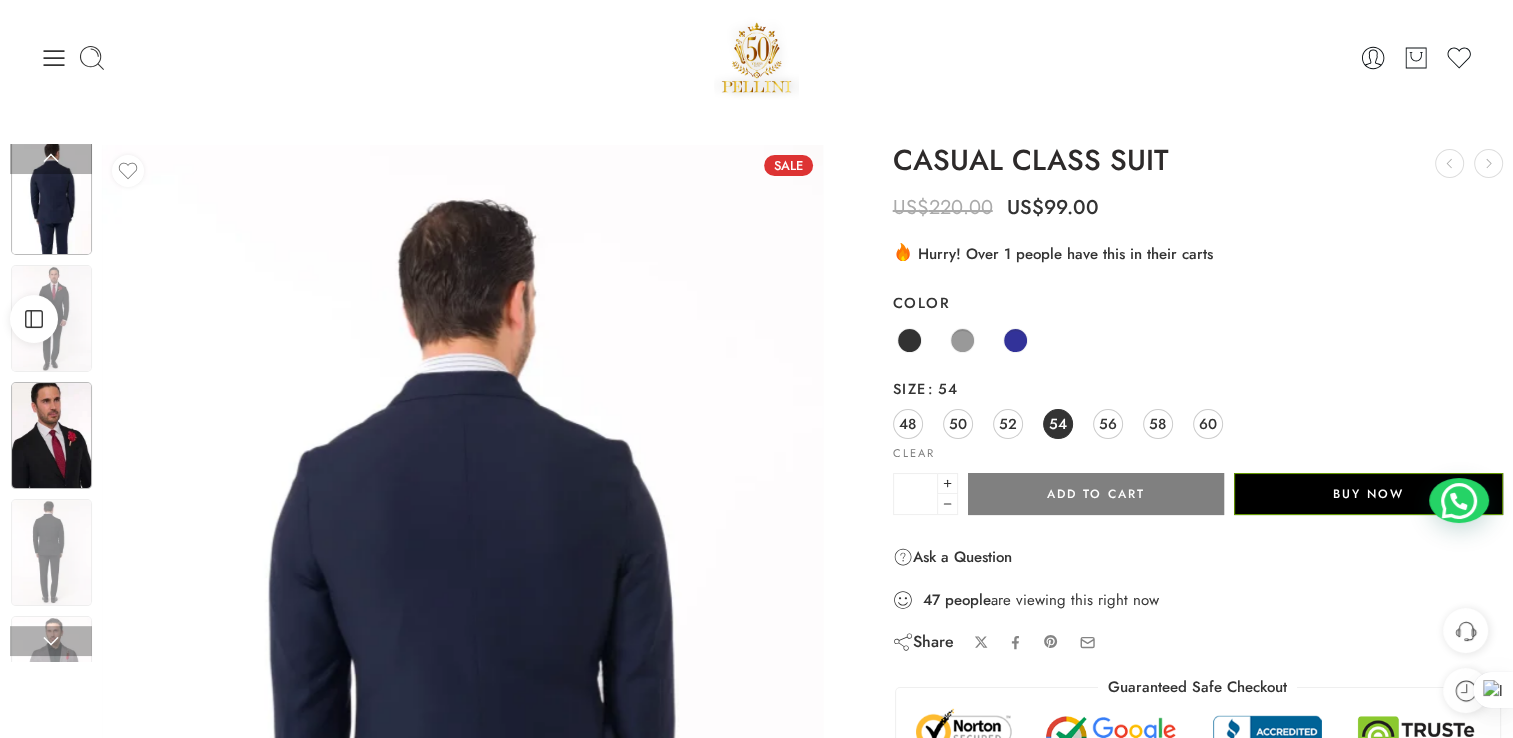 click at bounding box center [51, 435] 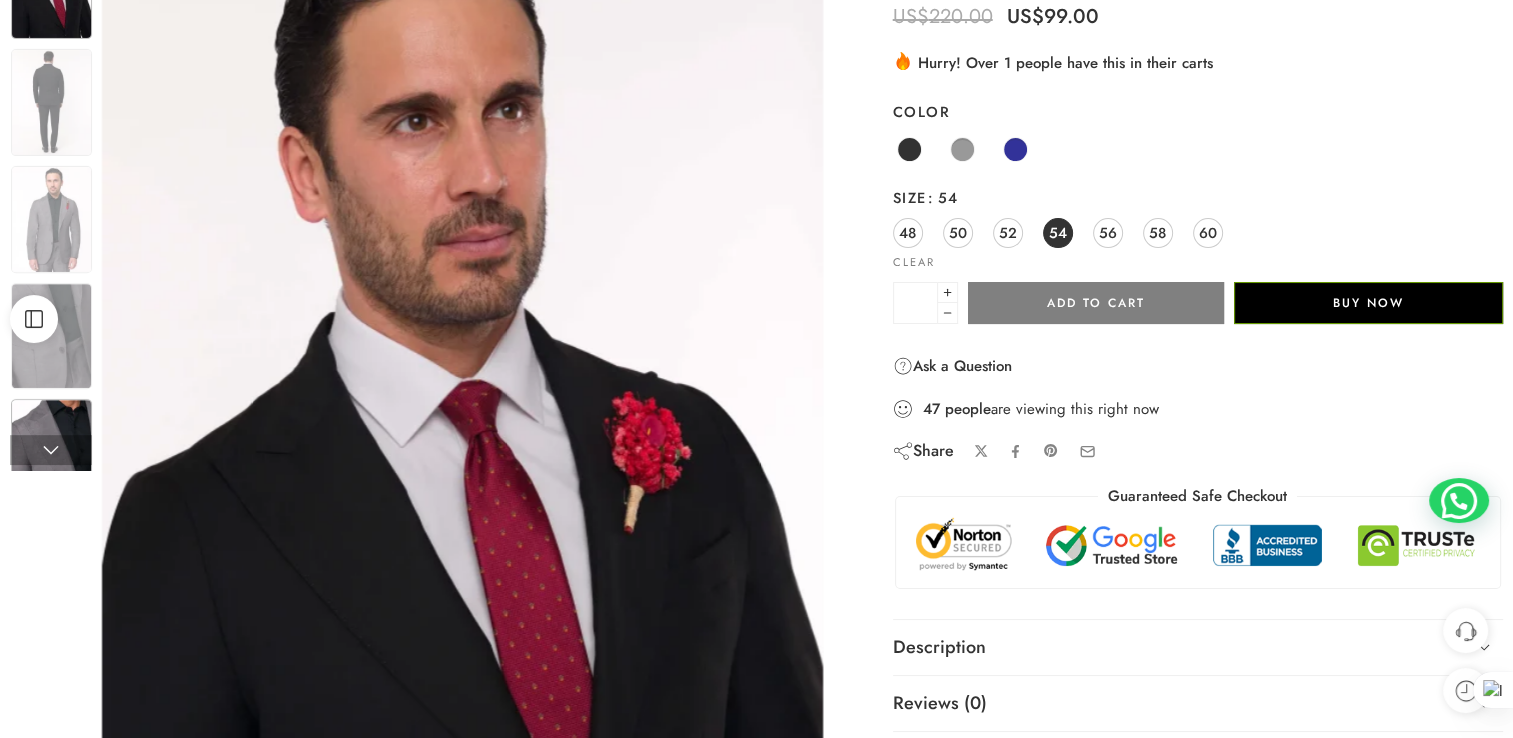 scroll, scrollTop: 200, scrollLeft: 0, axis: vertical 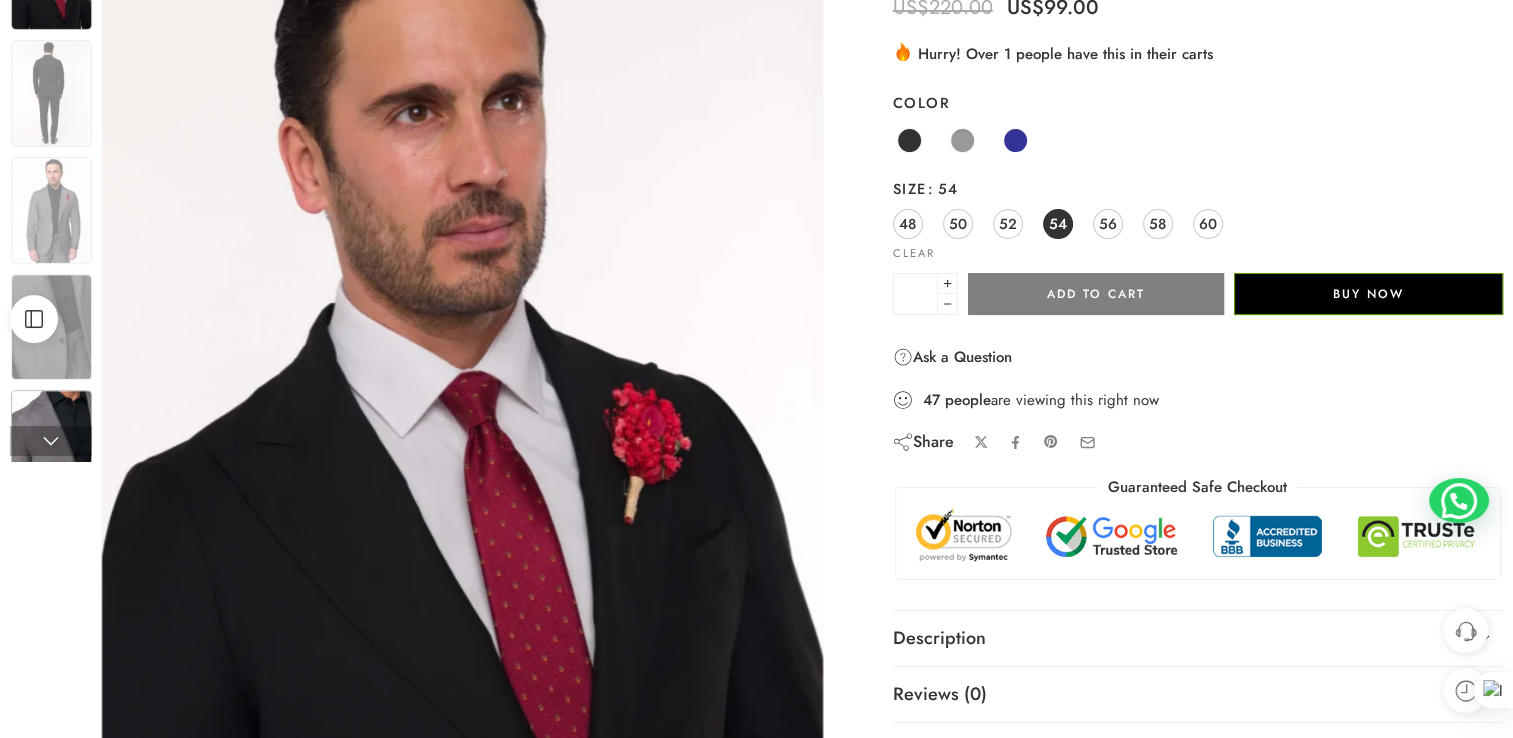 click at bounding box center [51, 443] 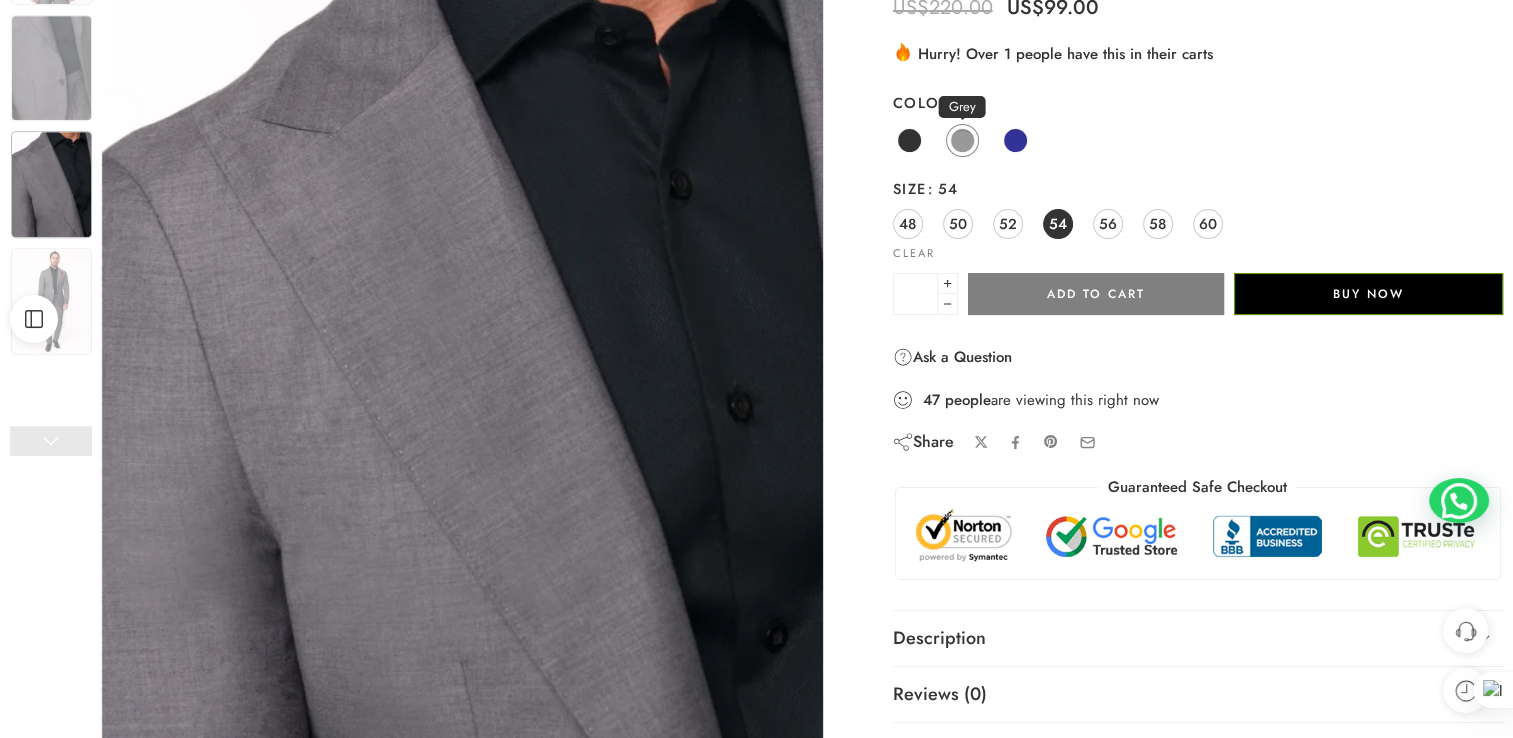click 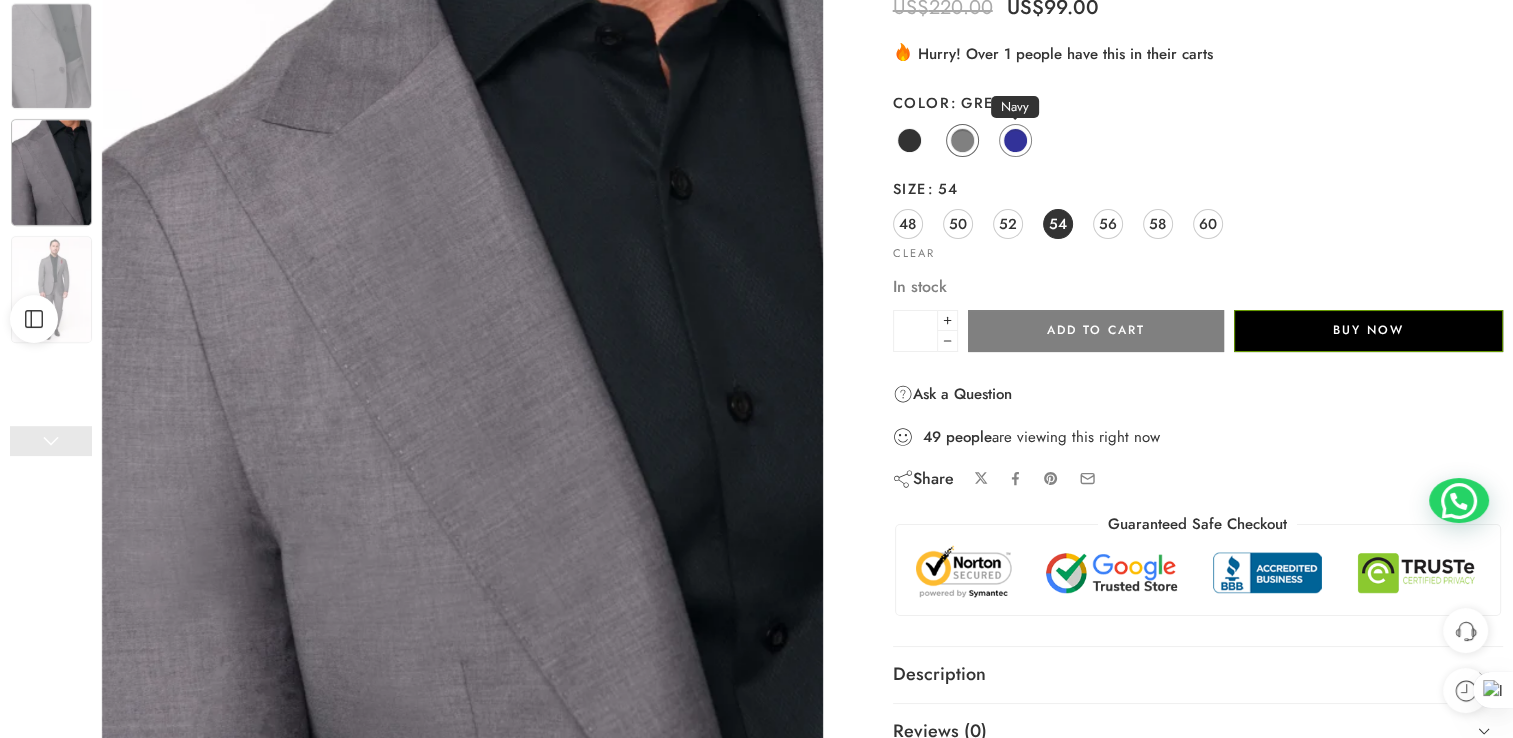 click on "Navy" 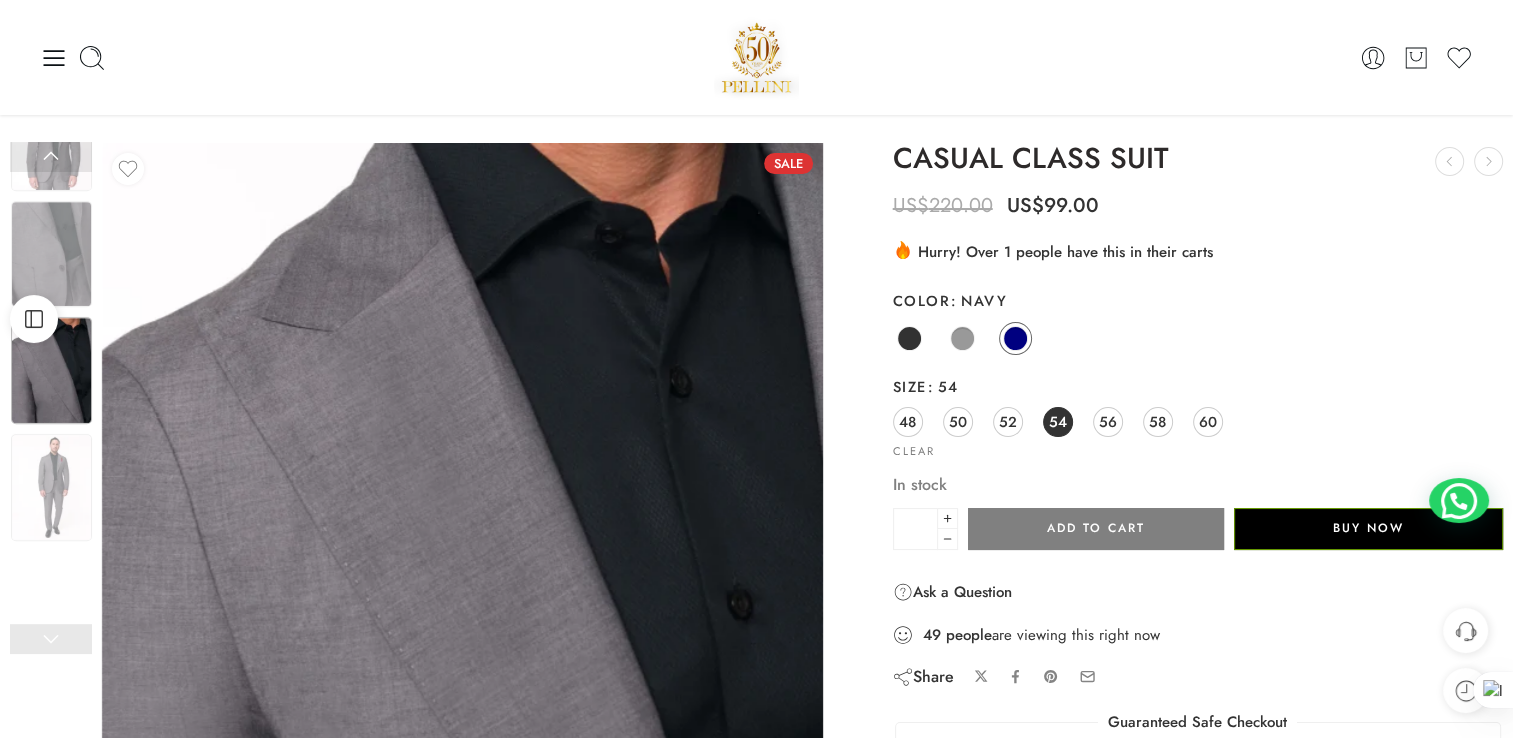 scroll, scrollTop: 0, scrollLeft: 0, axis: both 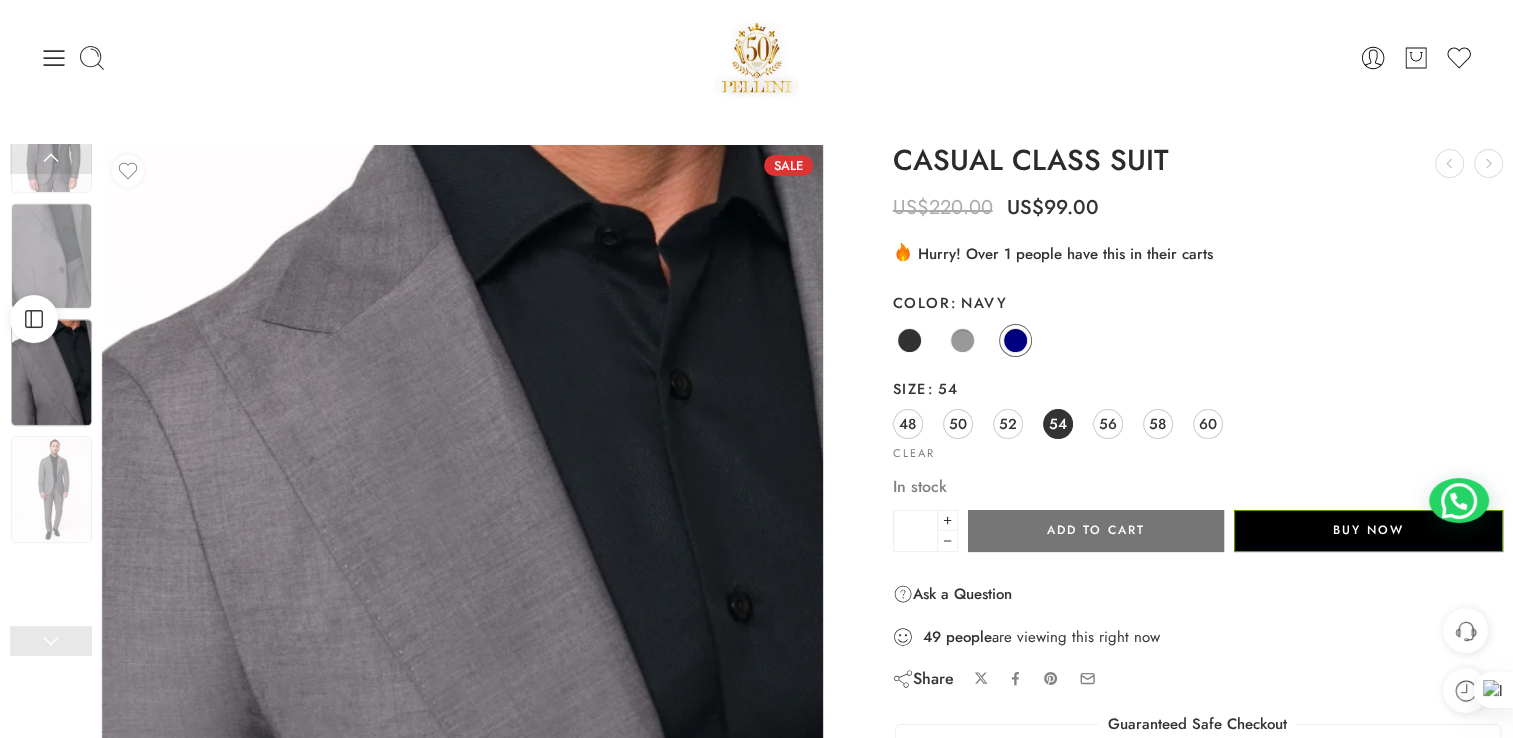 click on "Add to cart" 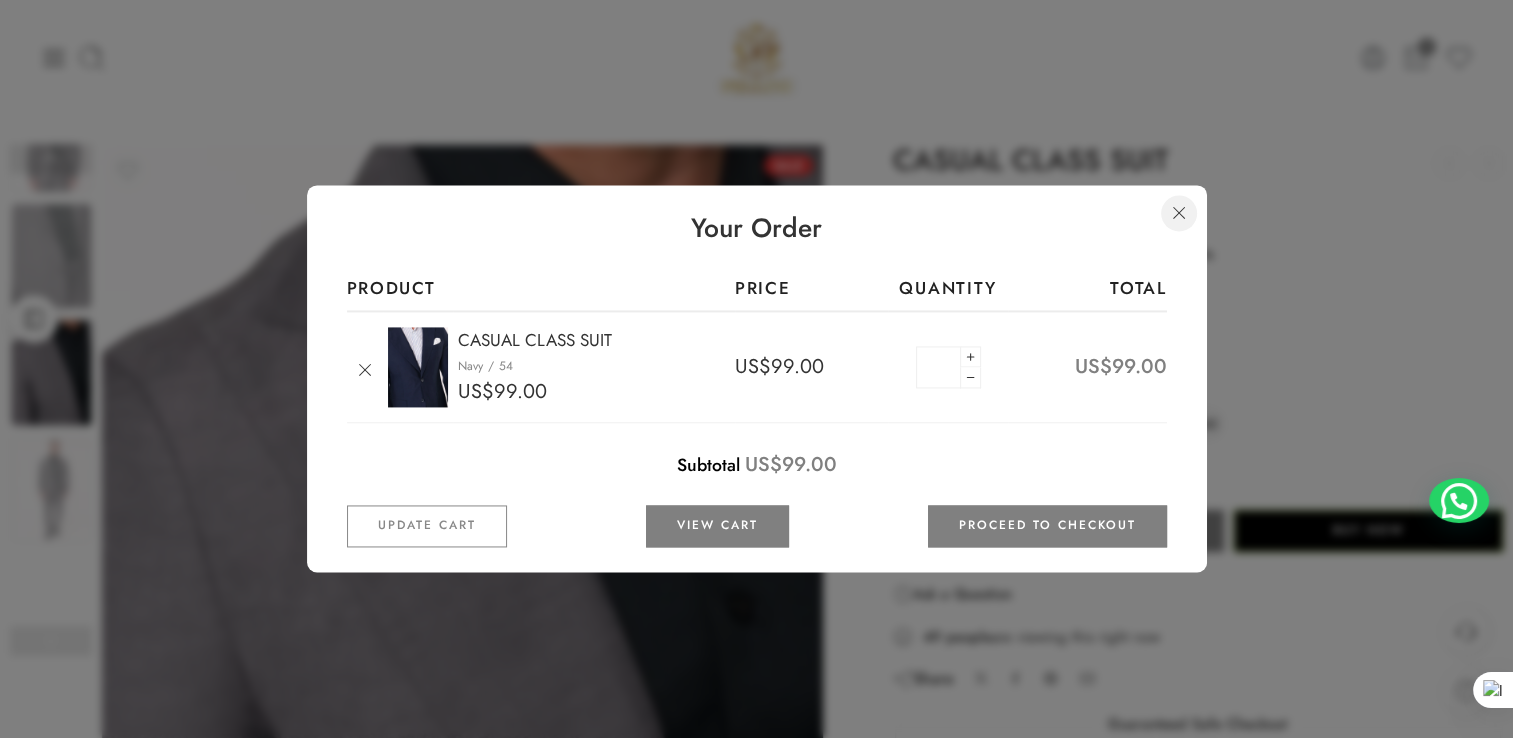 click at bounding box center (1179, 213) 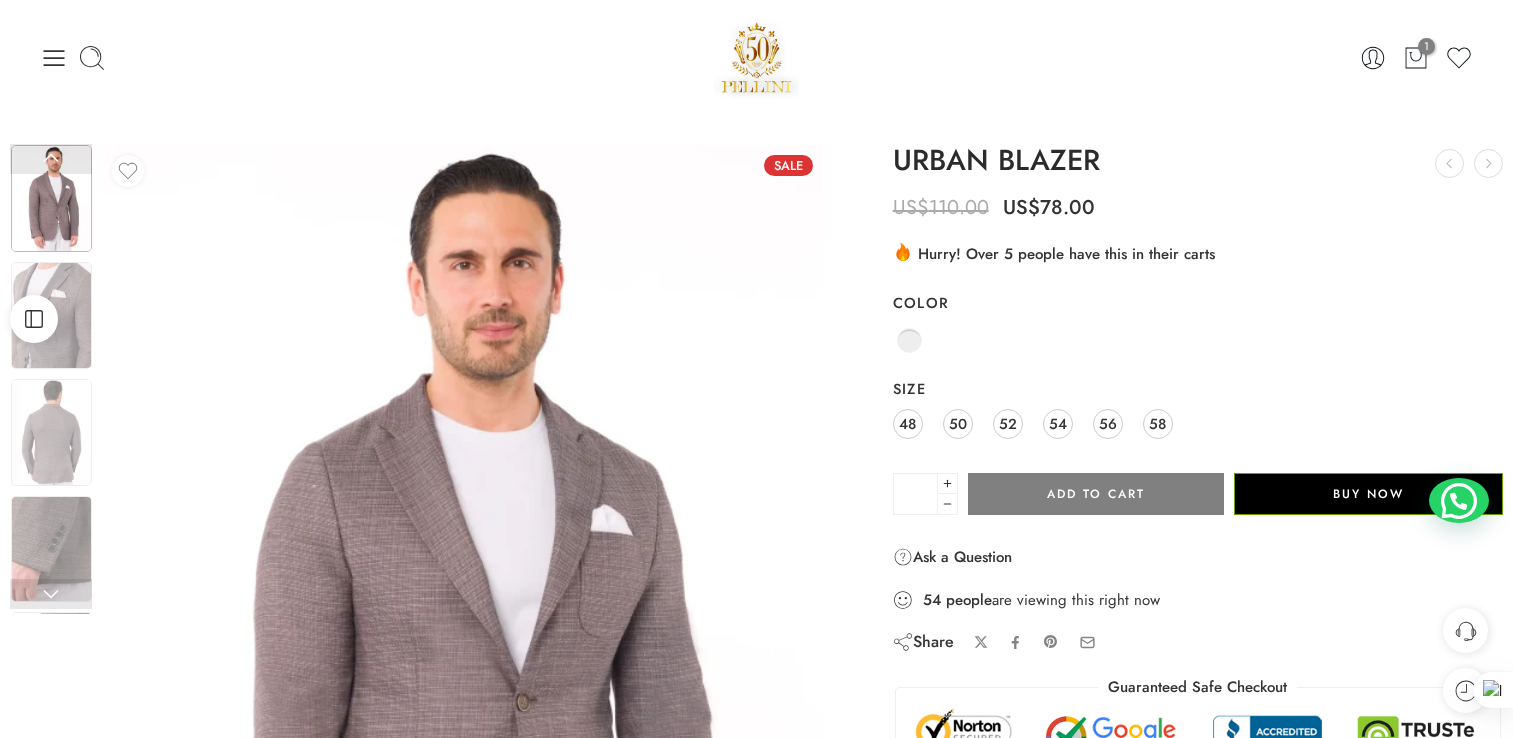 scroll, scrollTop: 0, scrollLeft: 0, axis: both 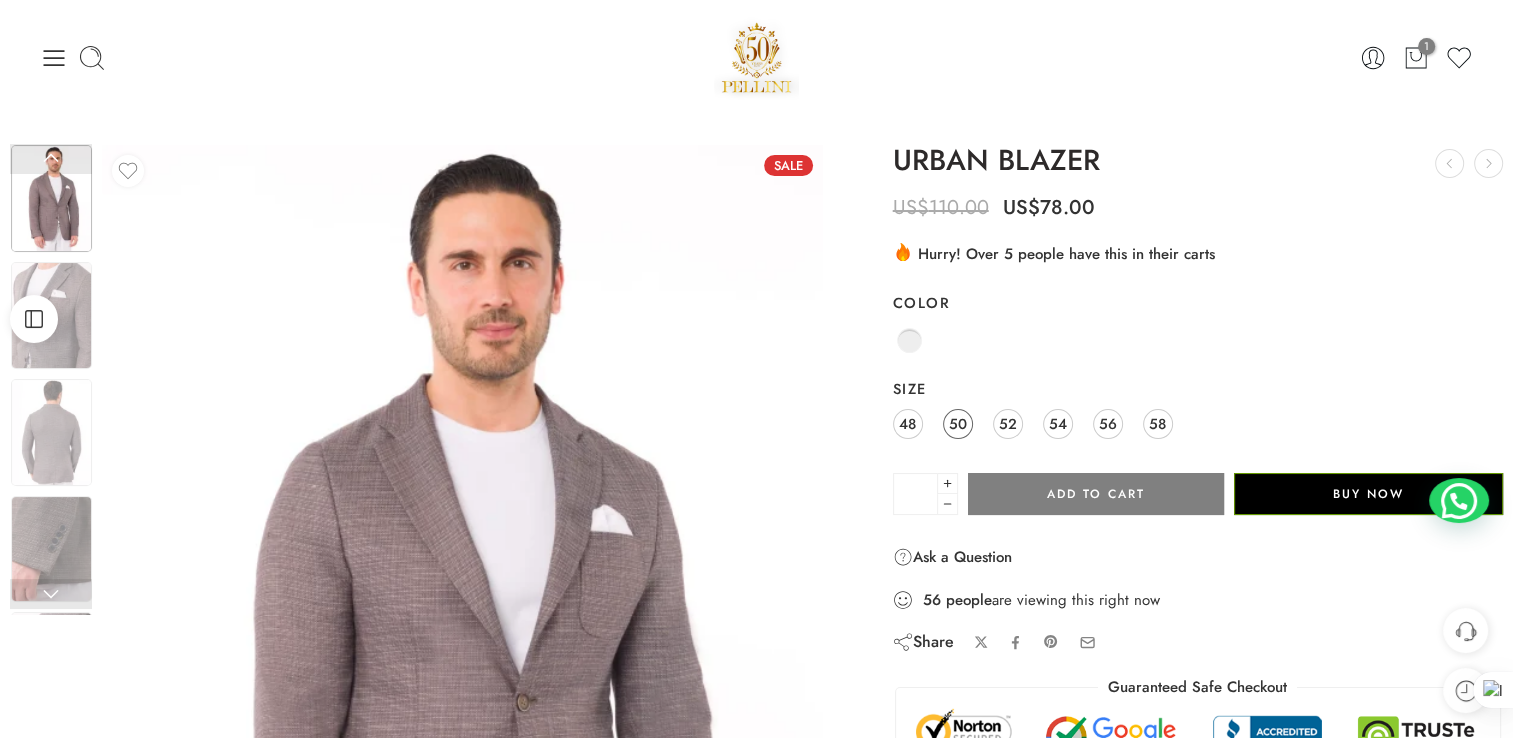 click on "50" 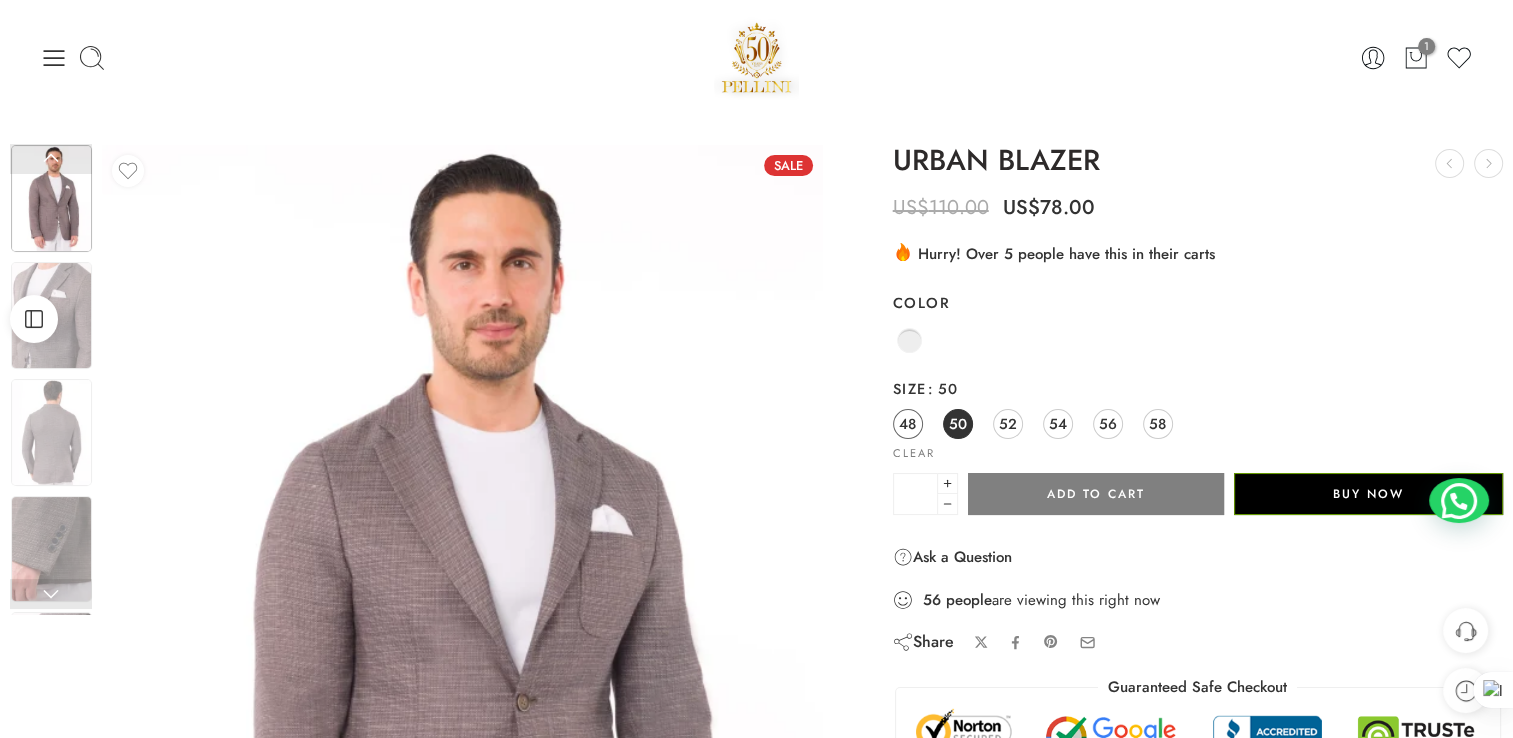 click on "48" 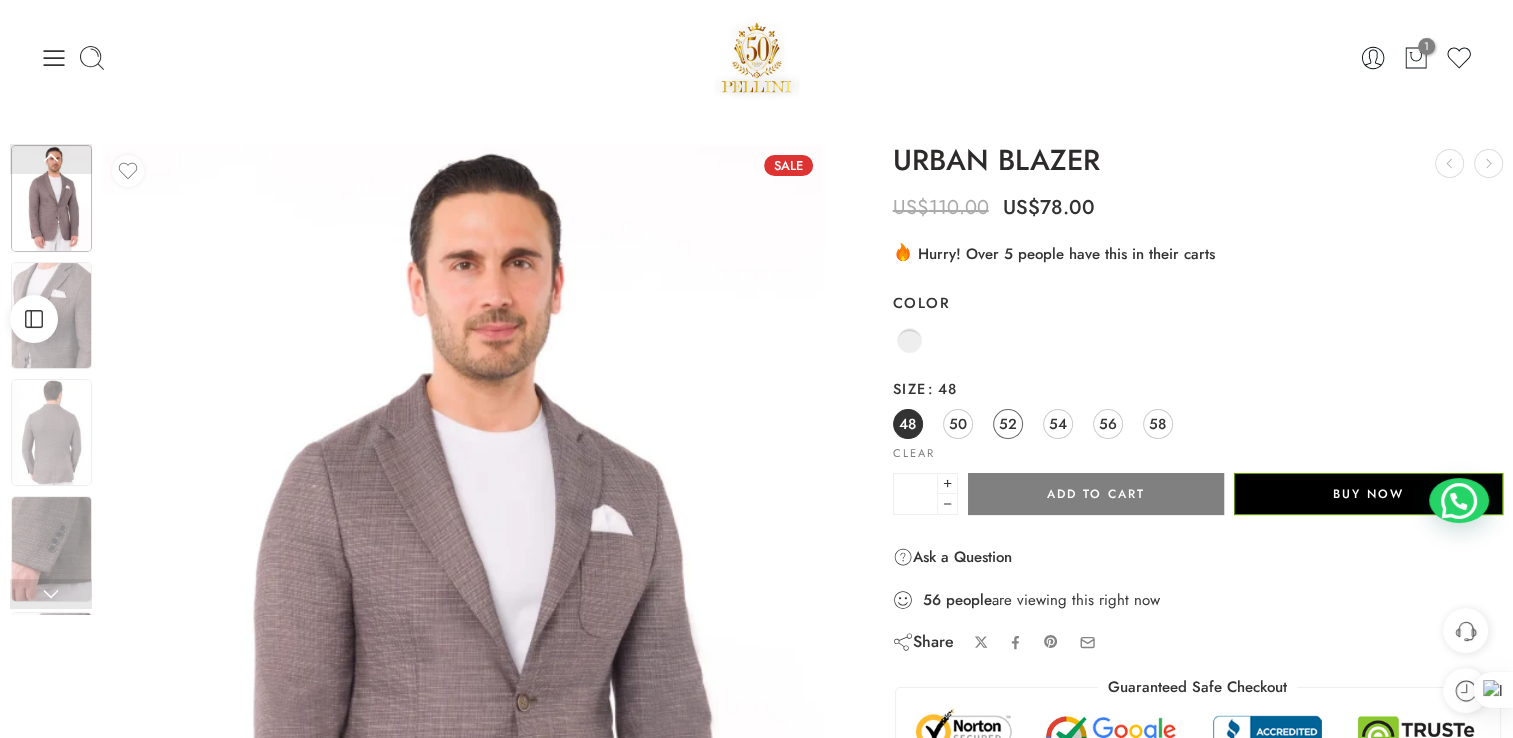 click on "52" 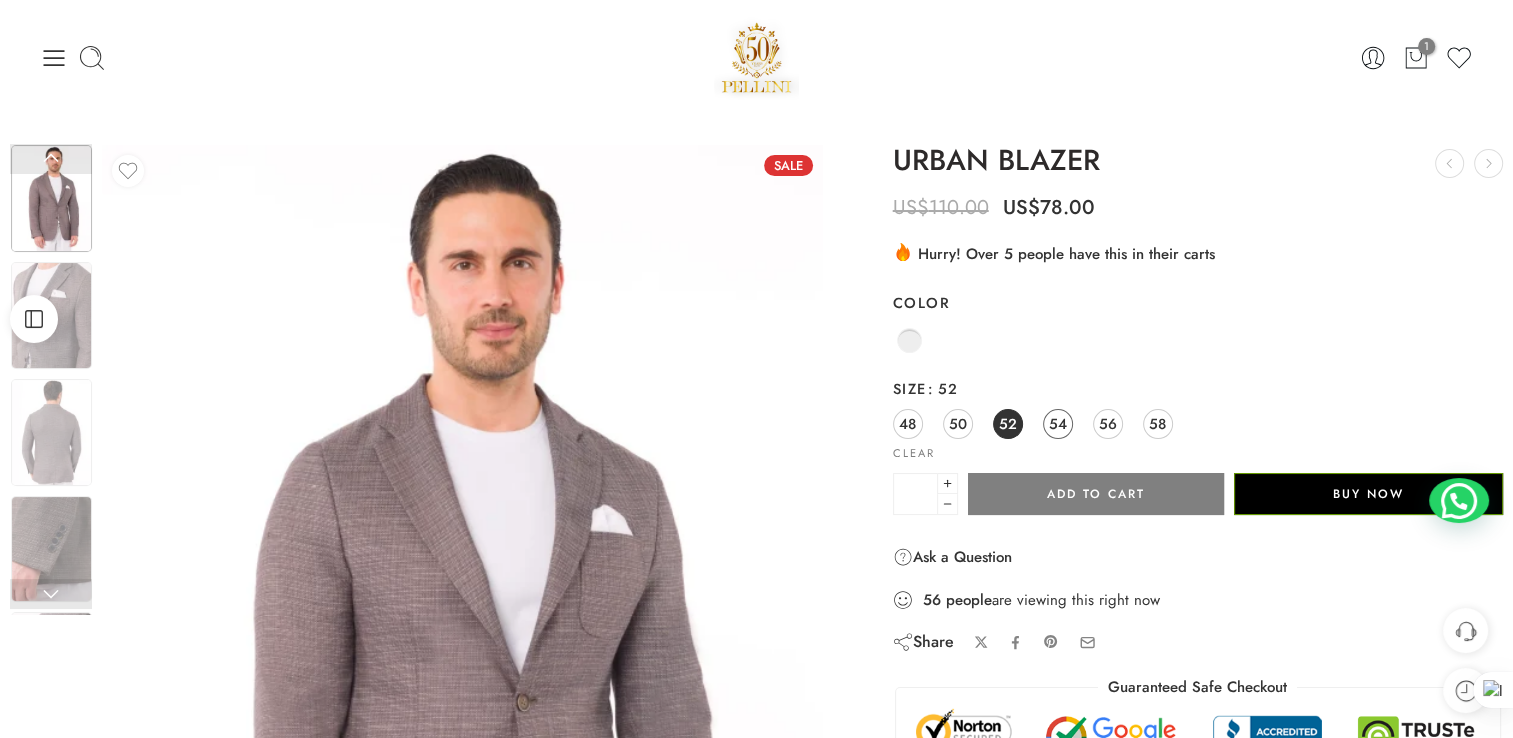 click on "54" 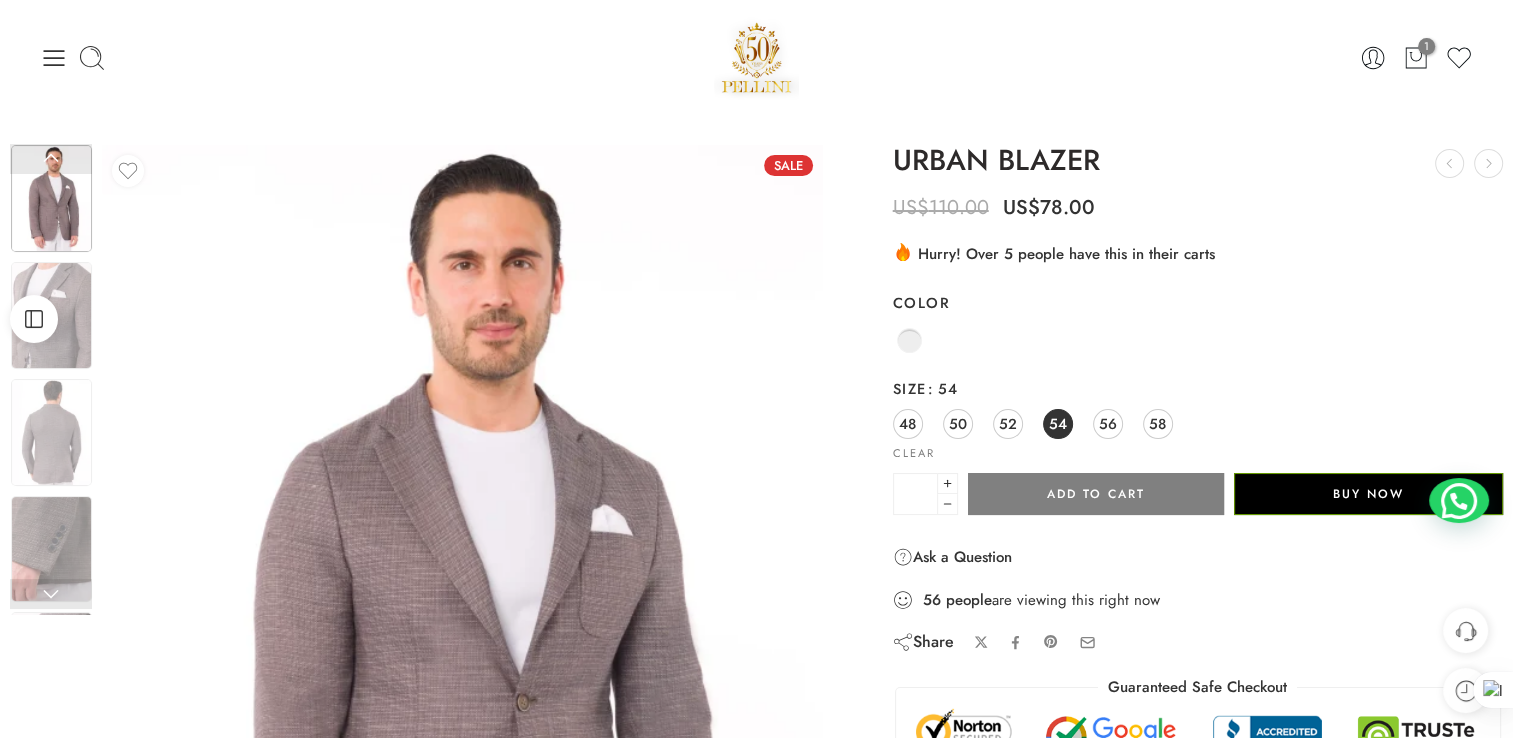 click on "48 50 52 54 56 58" 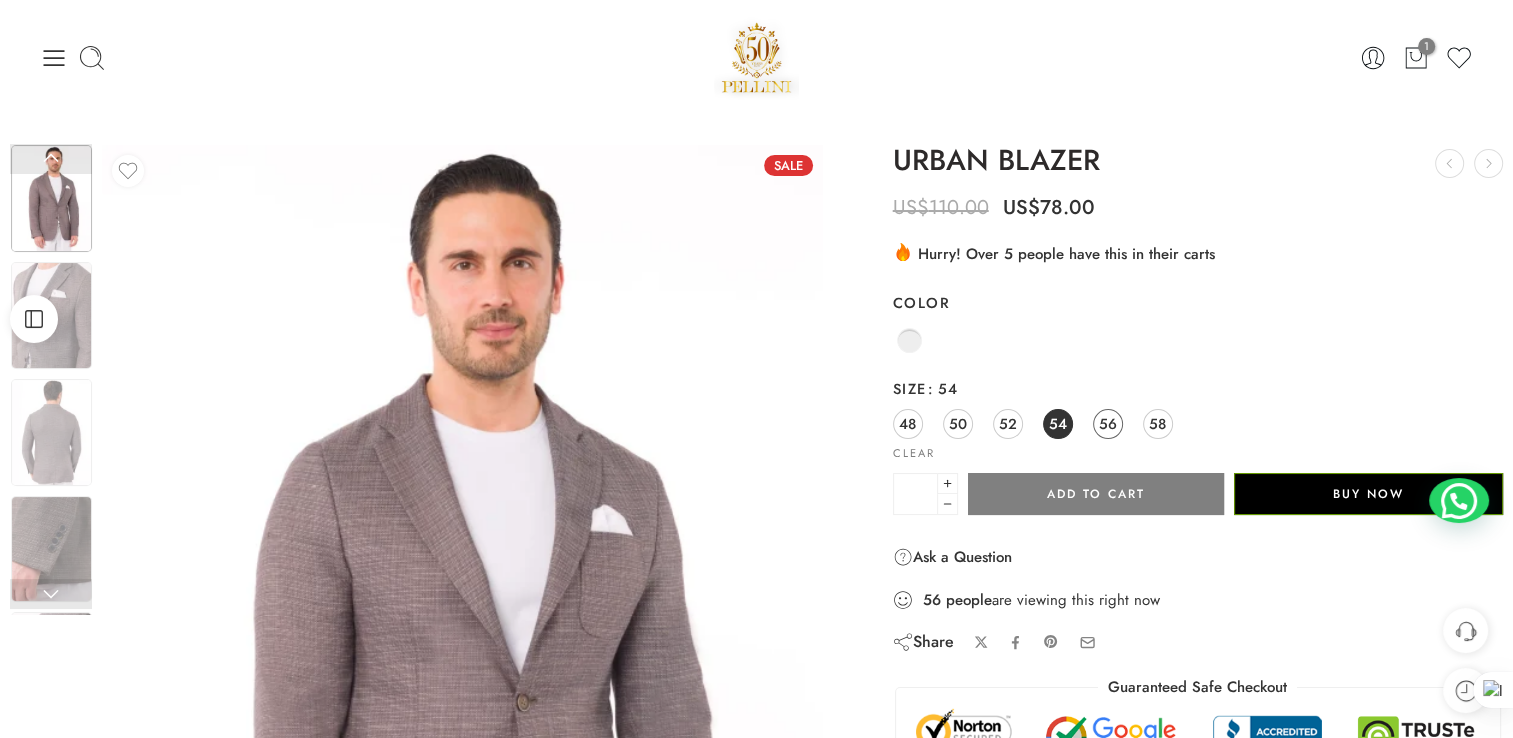 click on "56" 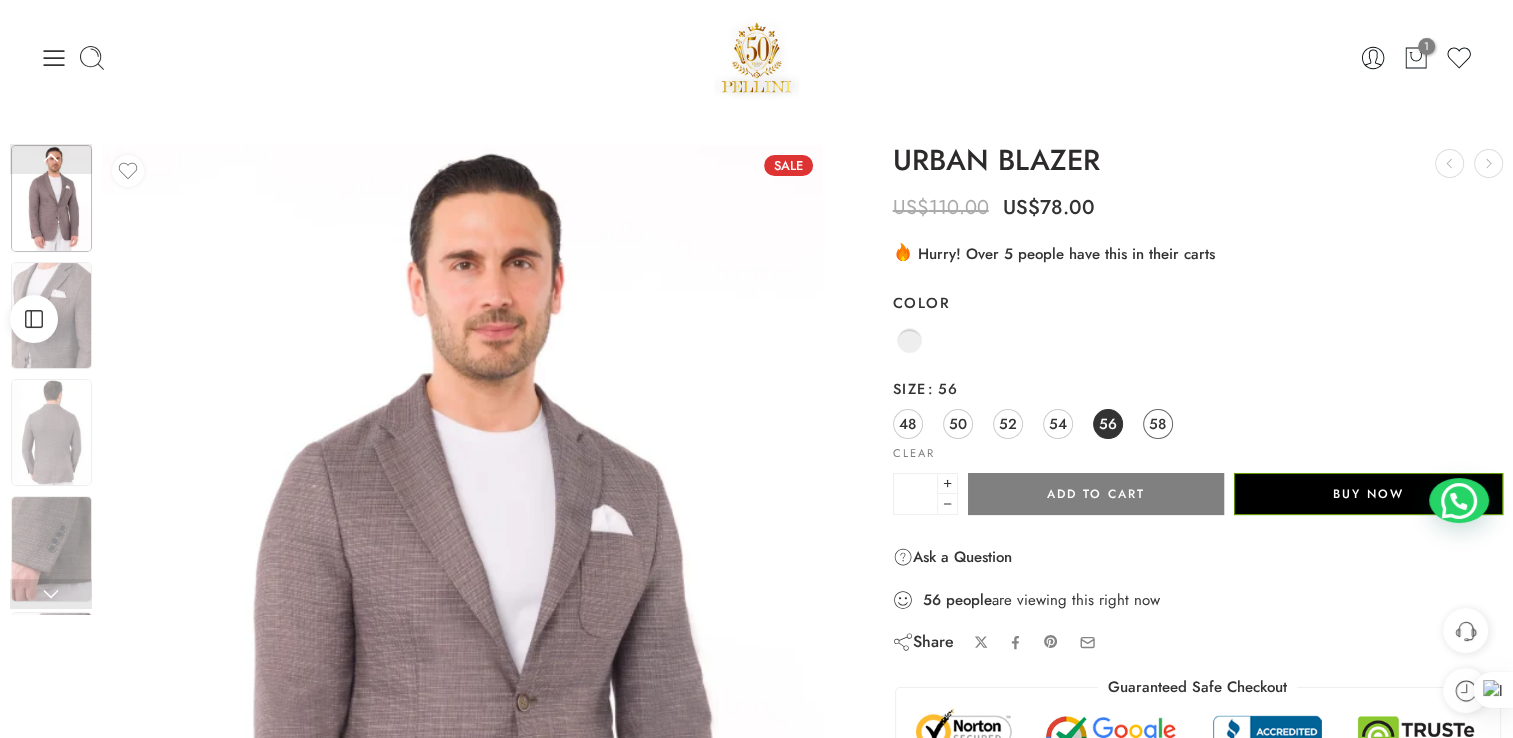 click on "58" 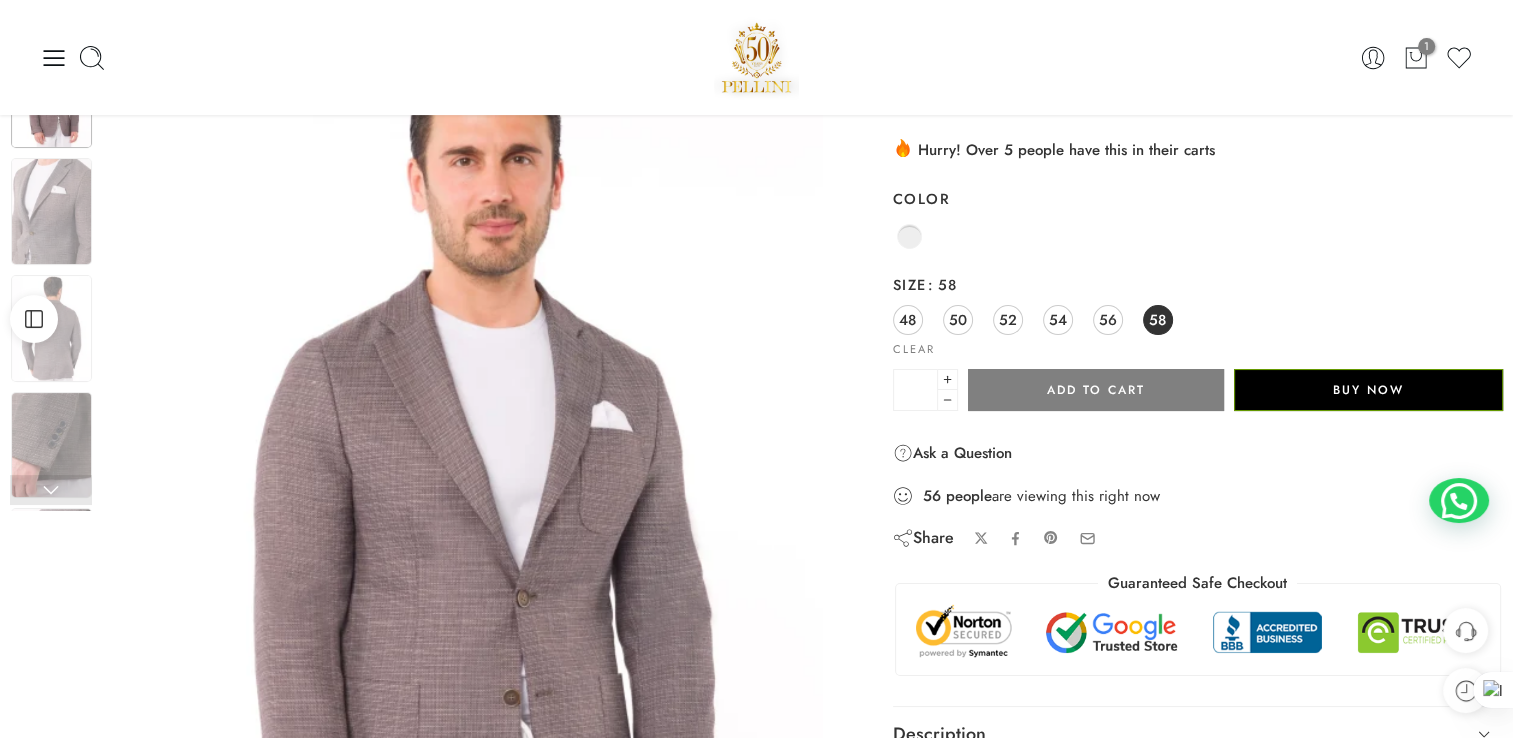 scroll, scrollTop: 100, scrollLeft: 0, axis: vertical 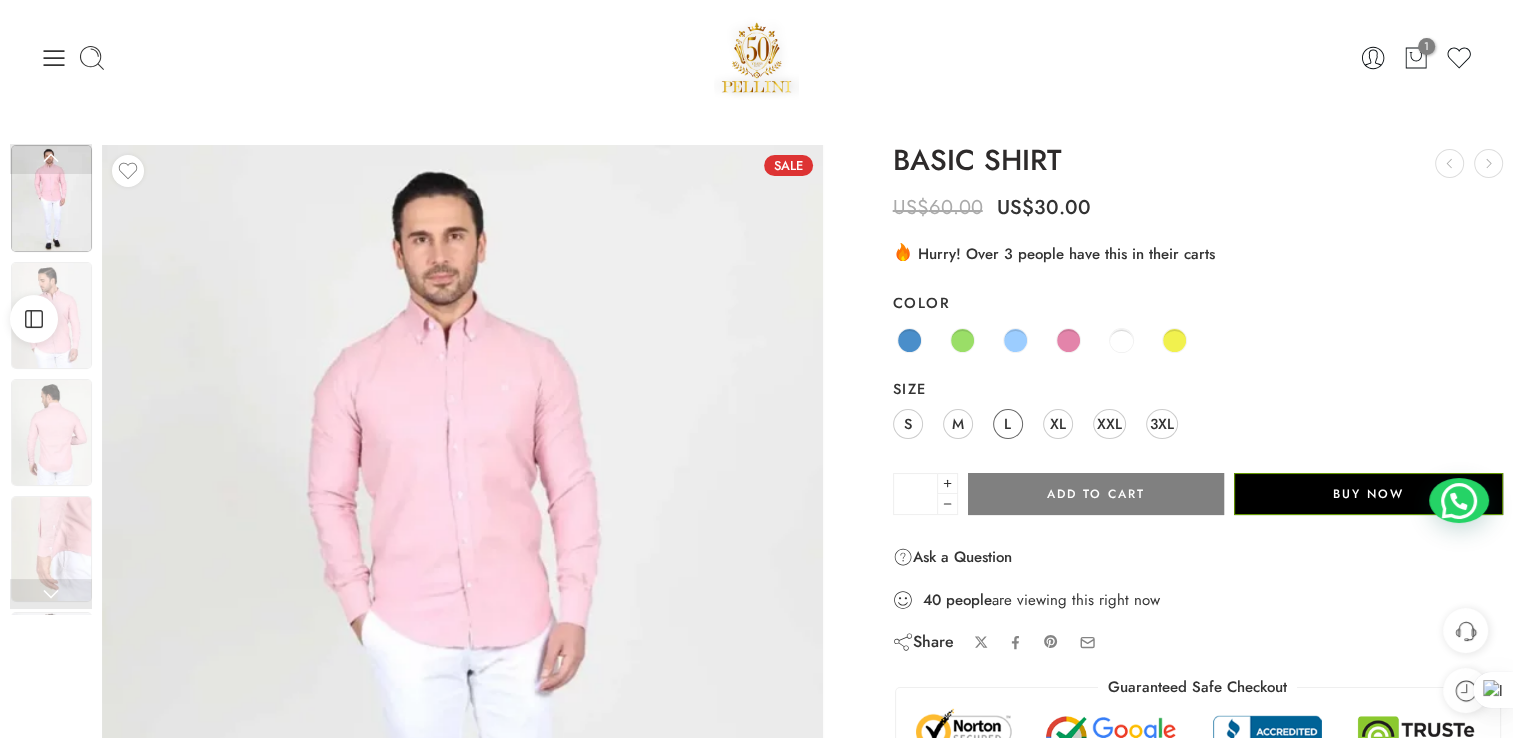 click on "L" 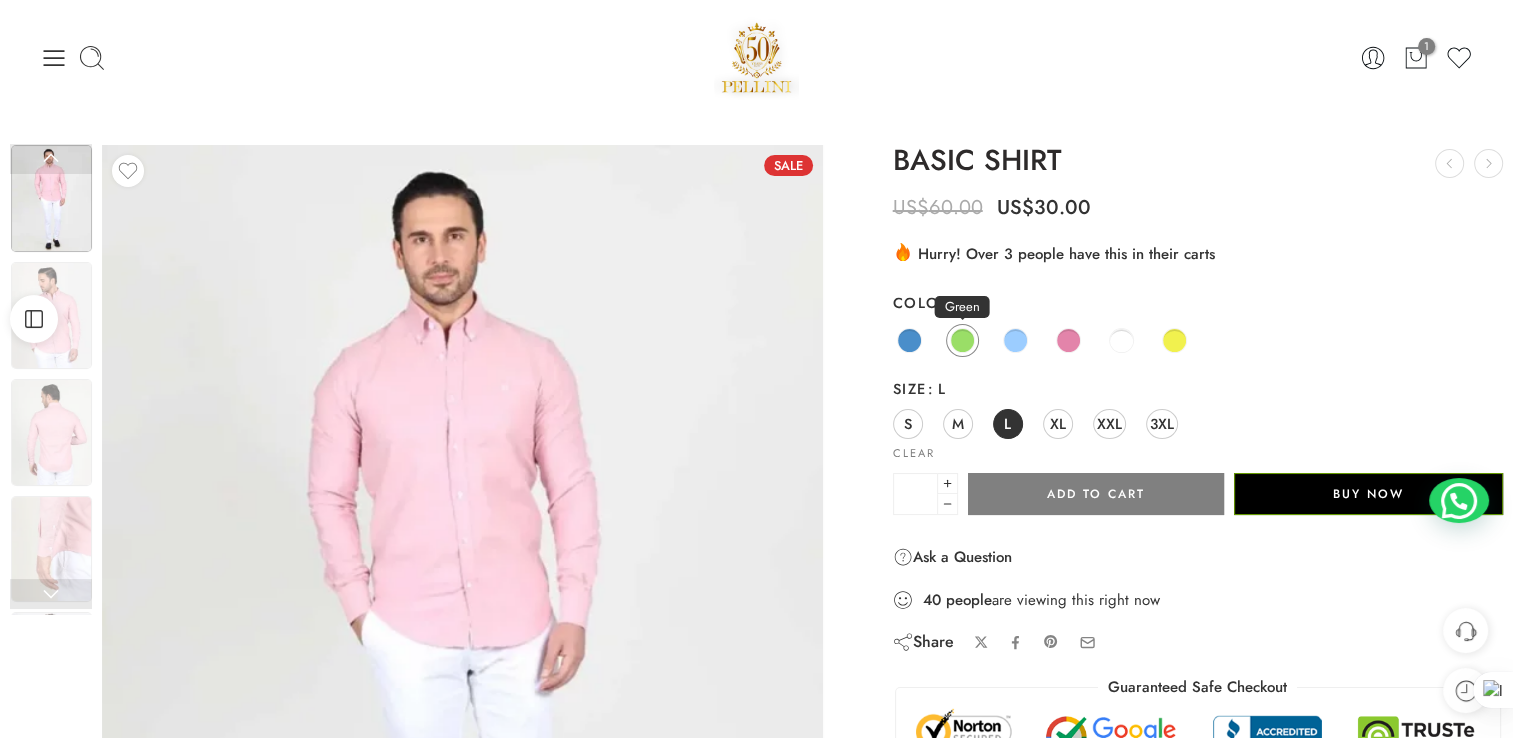 click 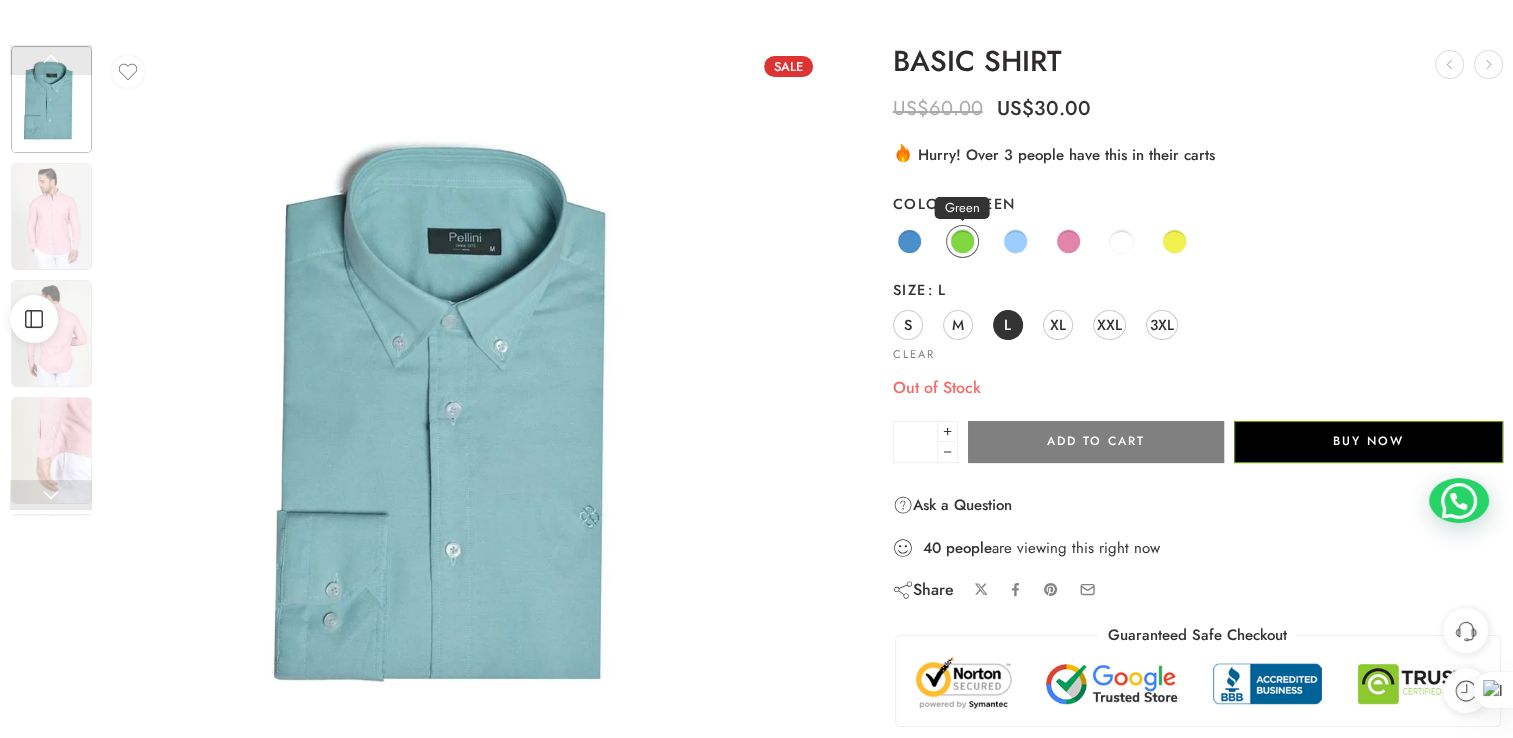 scroll, scrollTop: 100, scrollLeft: 0, axis: vertical 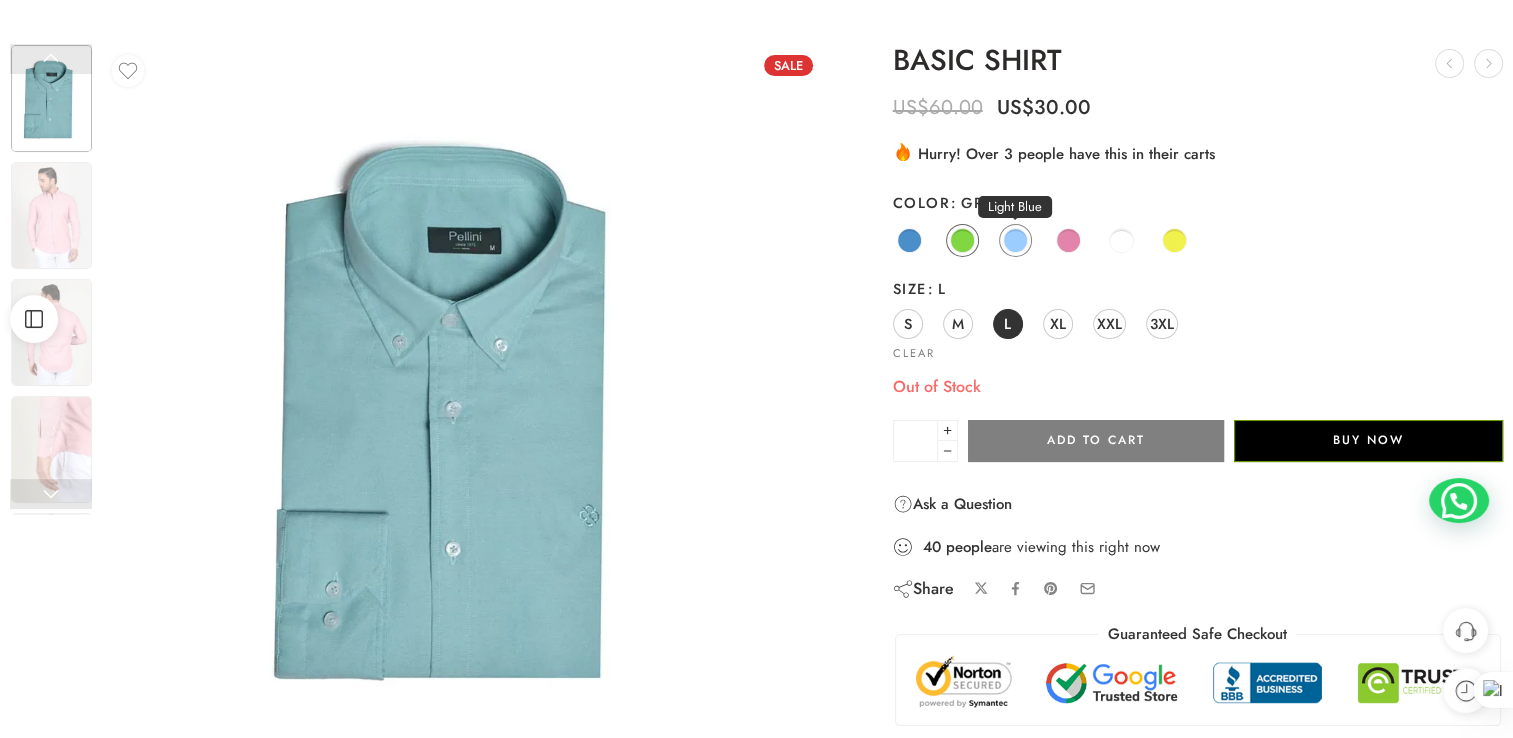 click 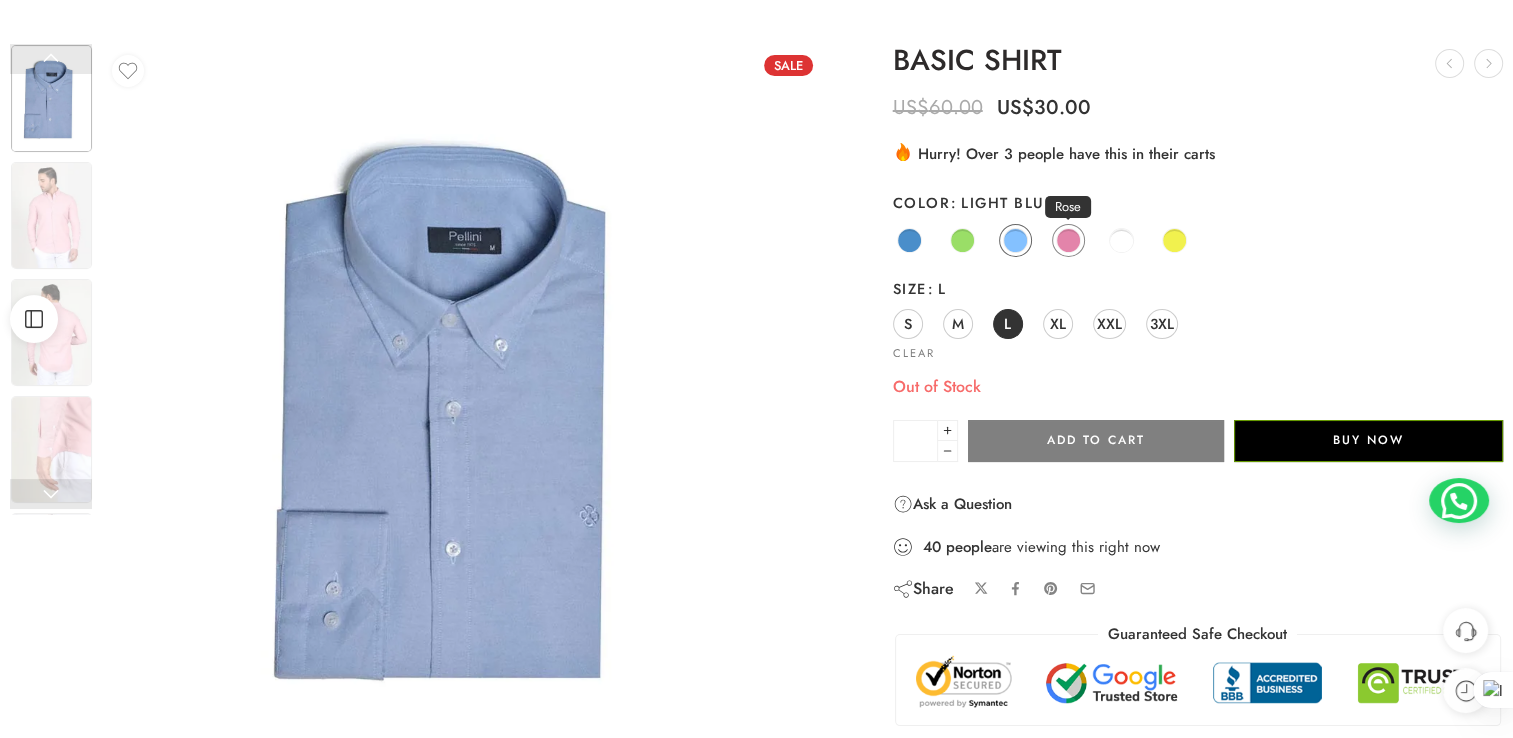 click 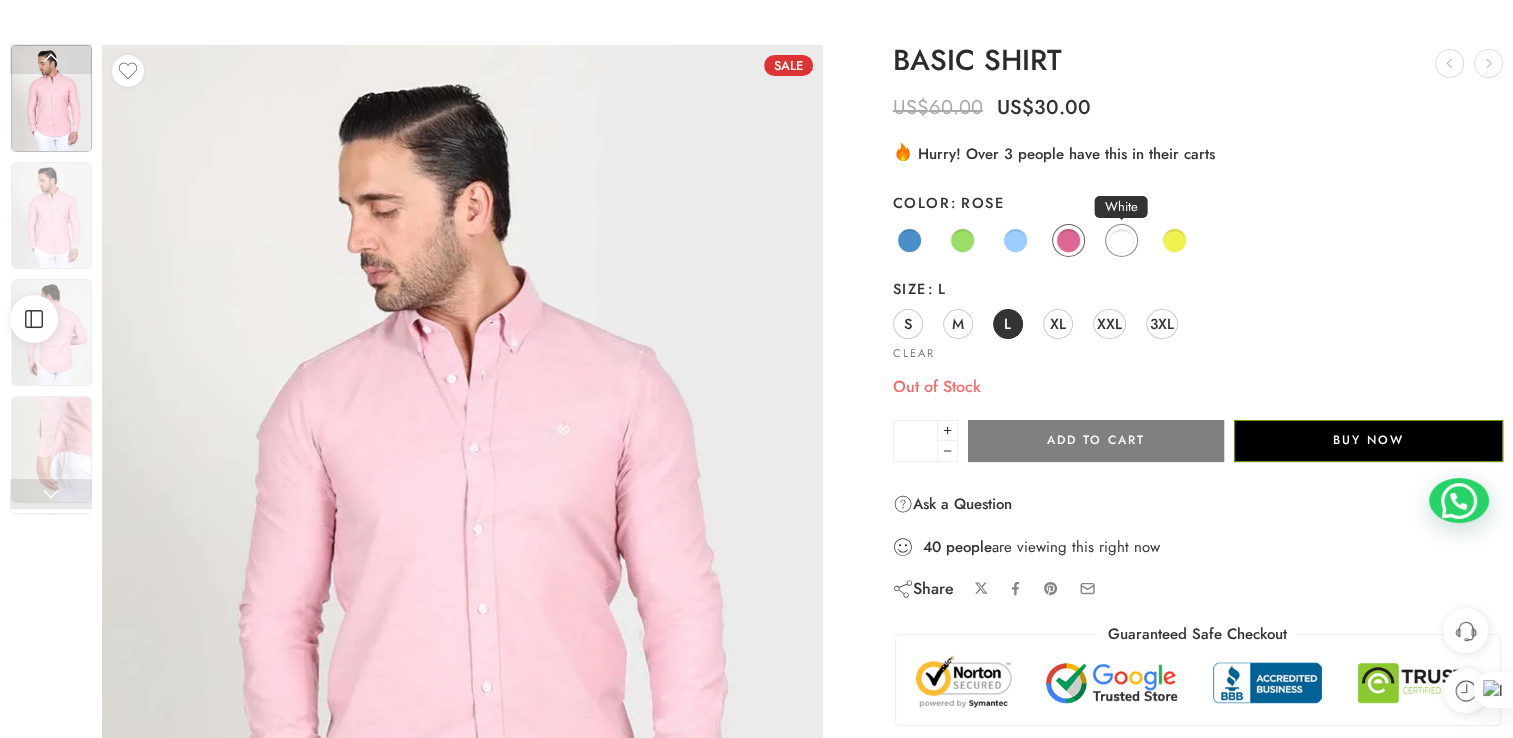 click 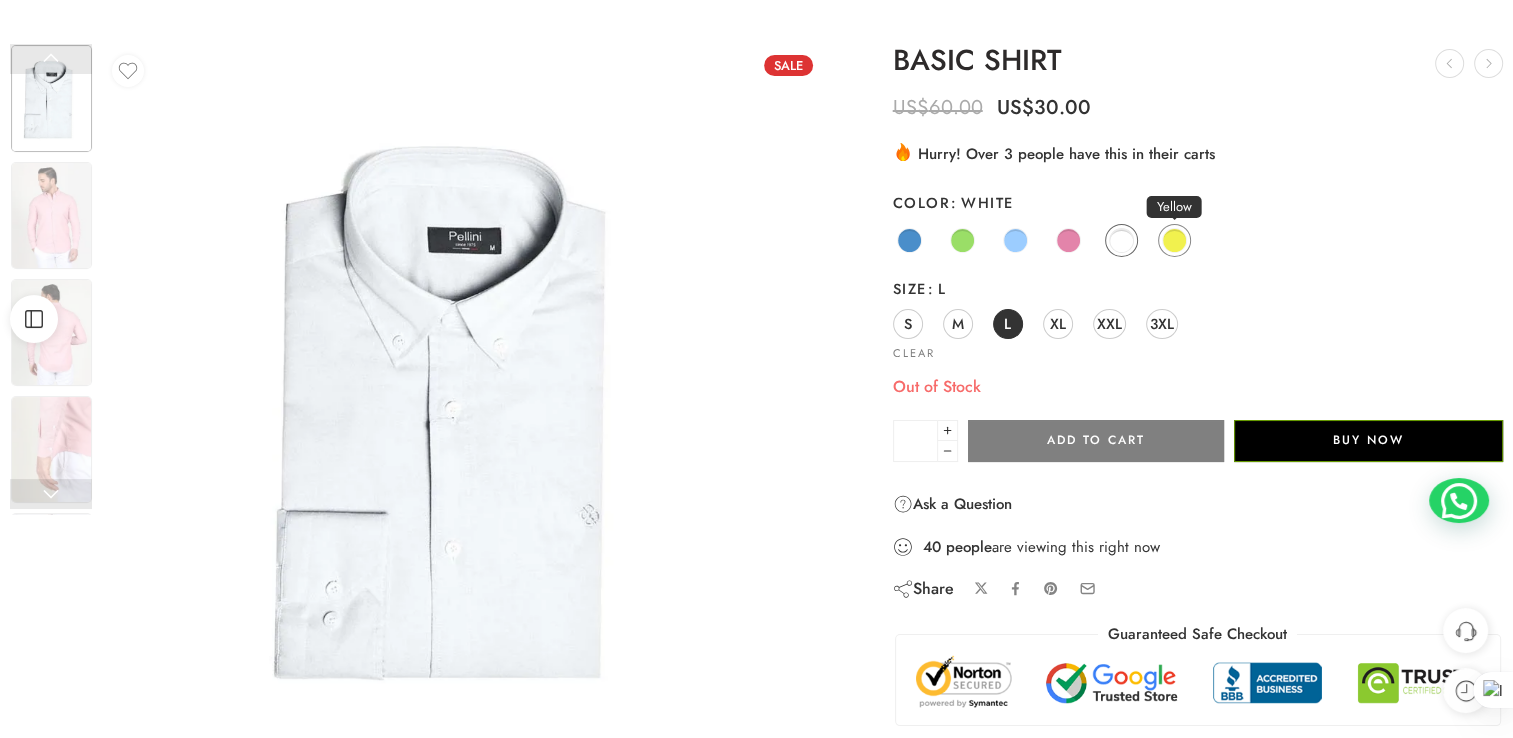 click 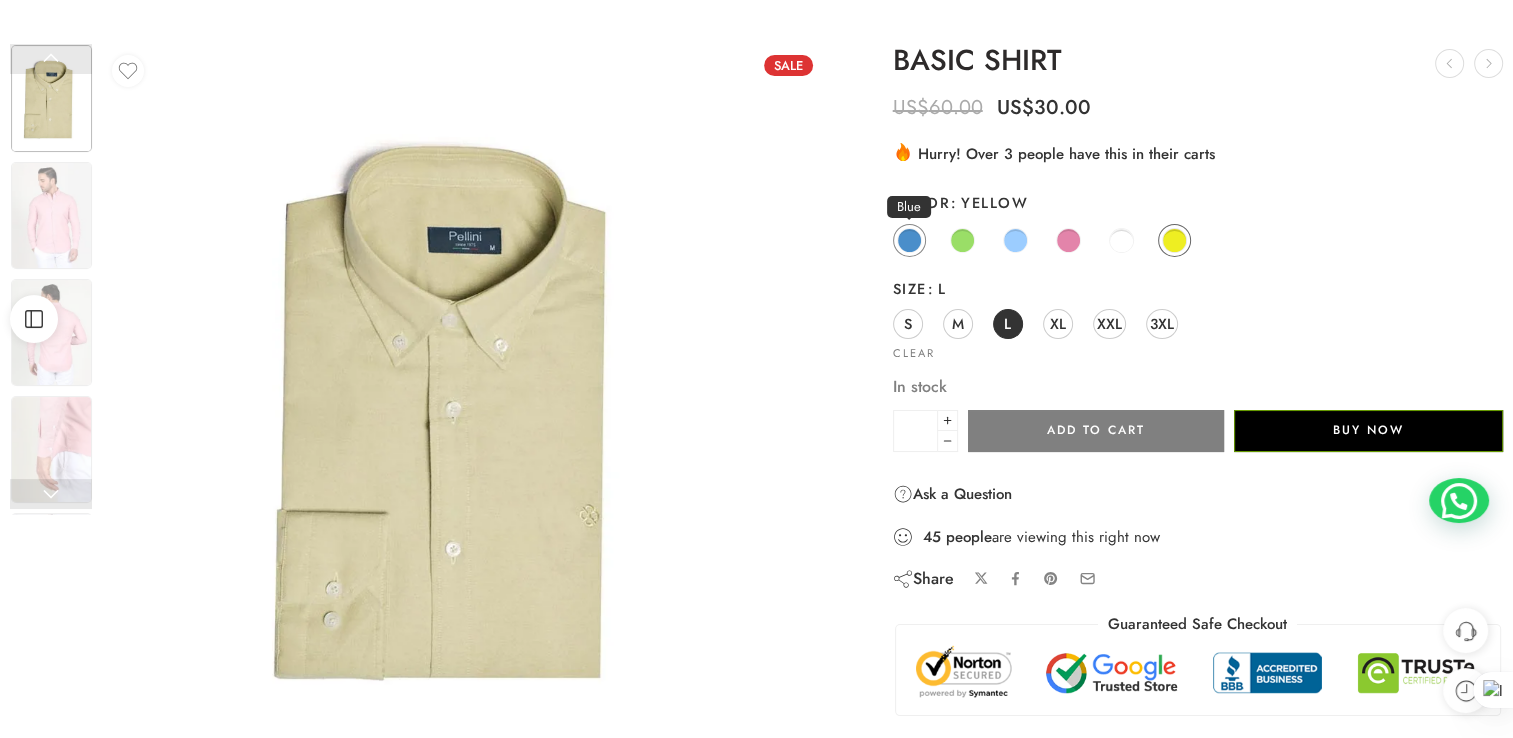 click 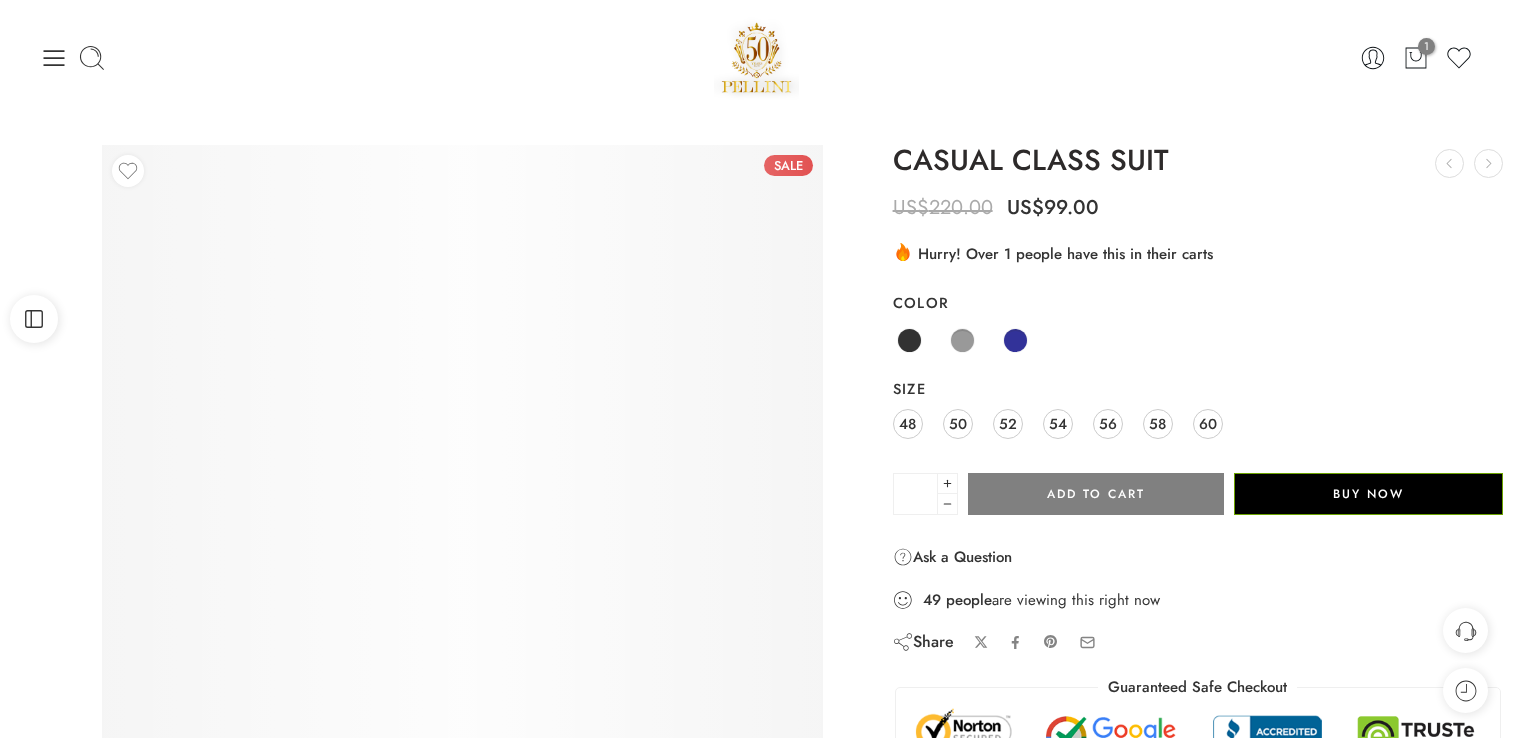 scroll, scrollTop: 0, scrollLeft: 0, axis: both 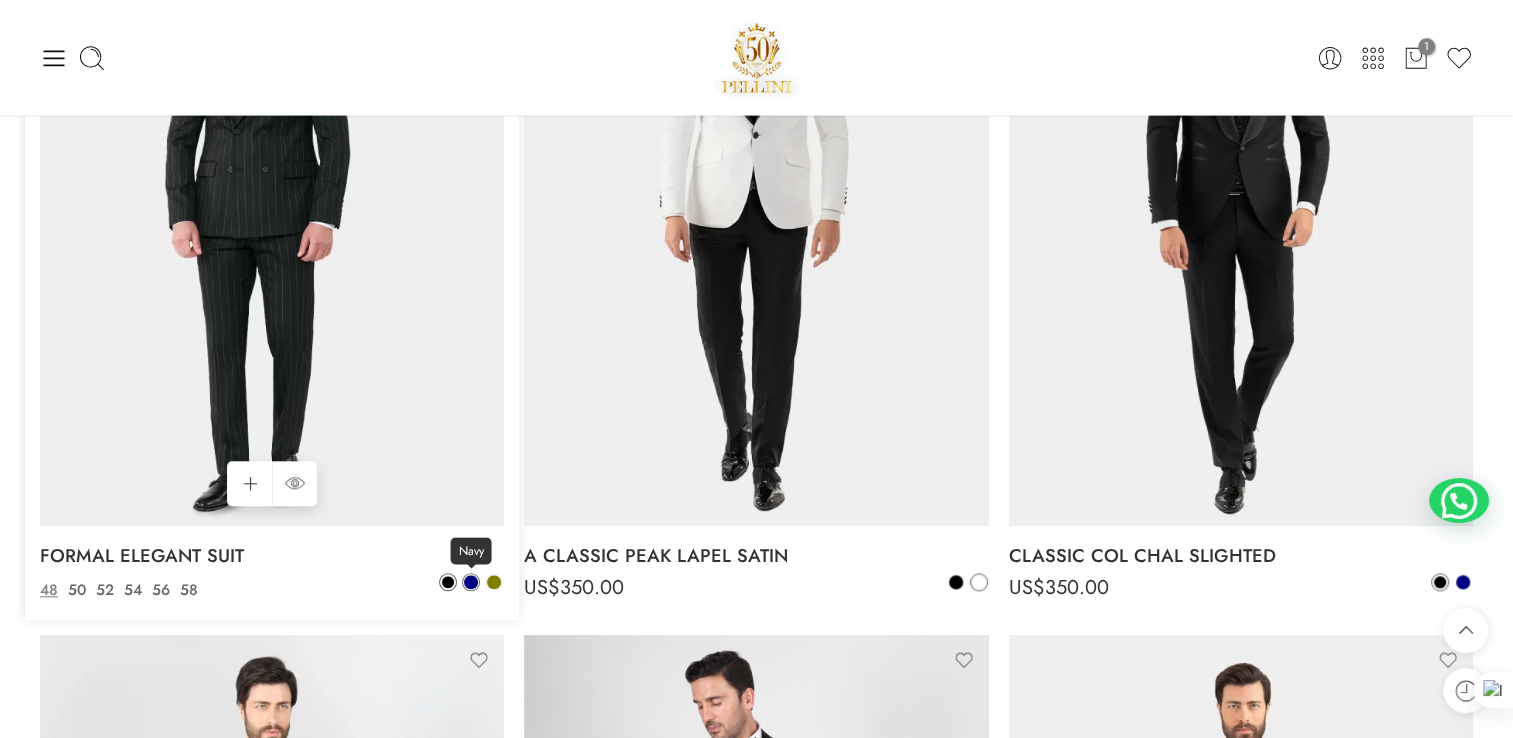 click 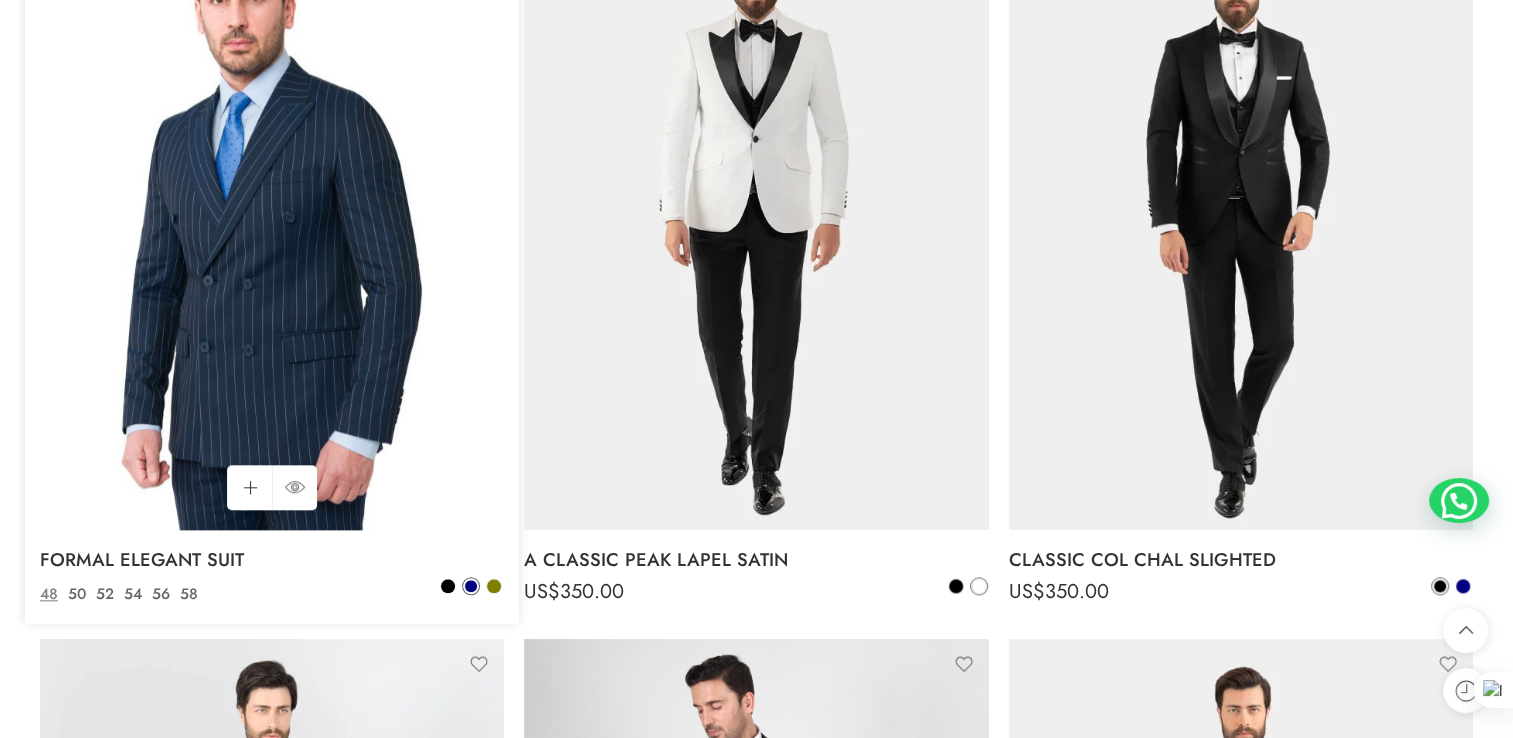 scroll, scrollTop: 1904, scrollLeft: 0, axis: vertical 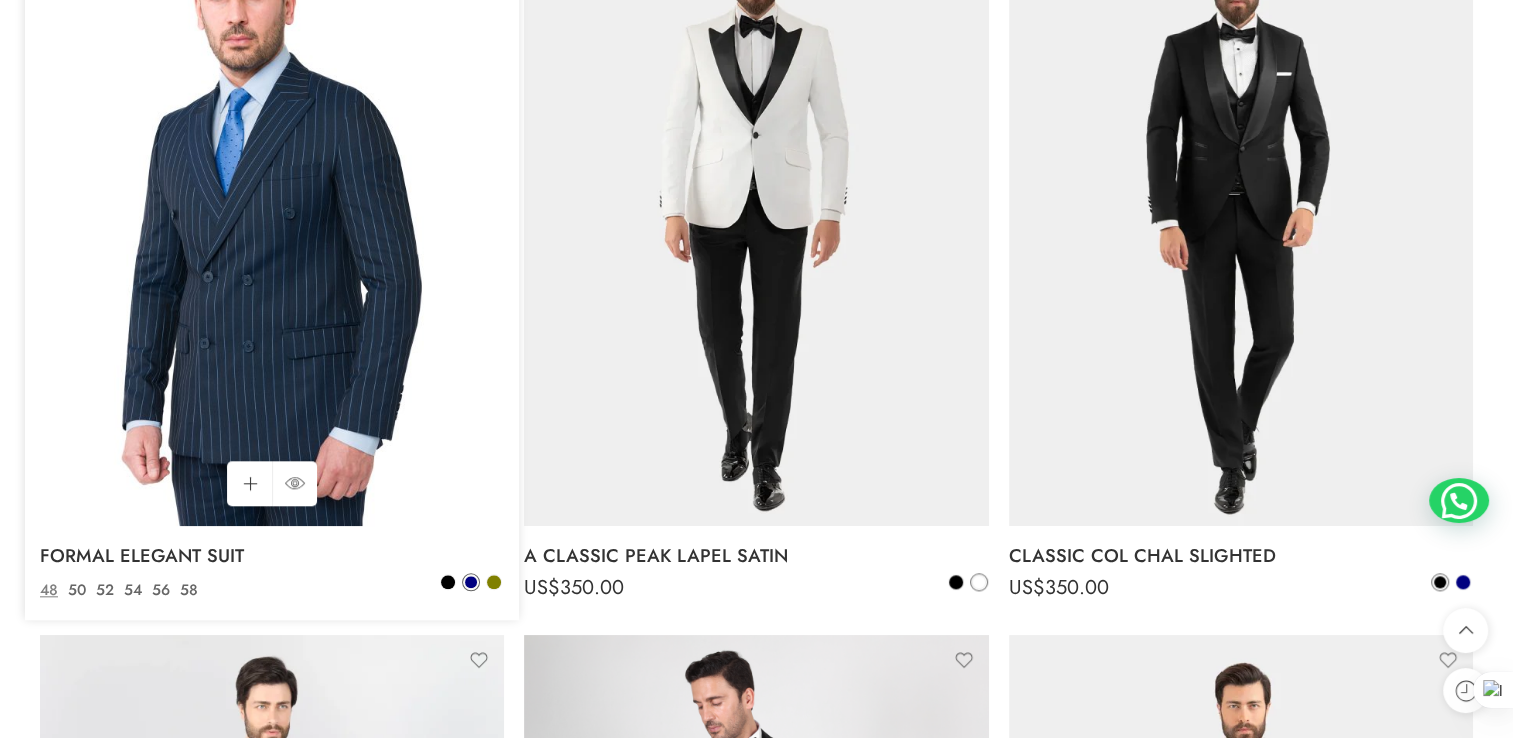 click on "FORMAL ELEGANT SUIT
US$ 300.00 US$ 300.00
Navy Olive 48 50 52 54 56 58" at bounding box center (272, 573) 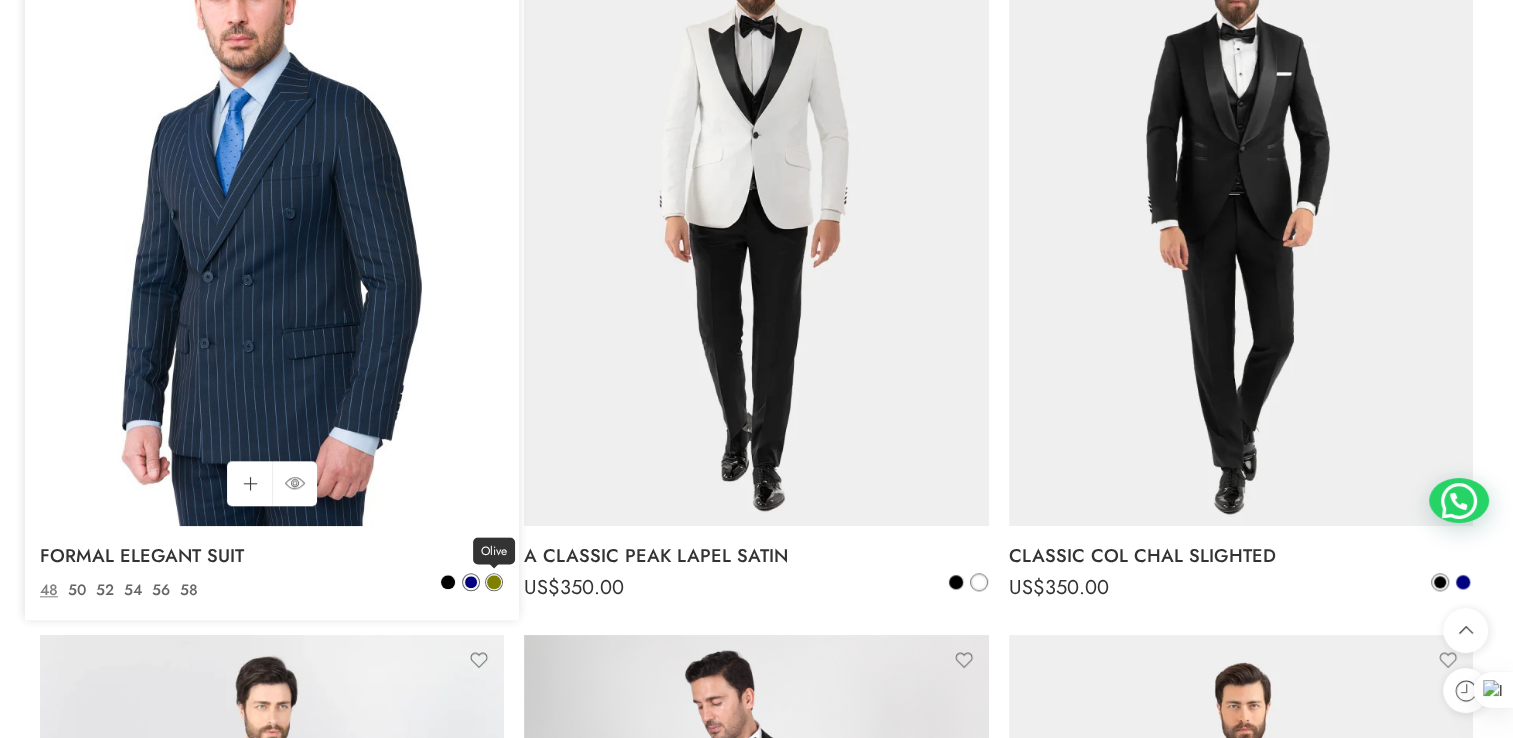 click 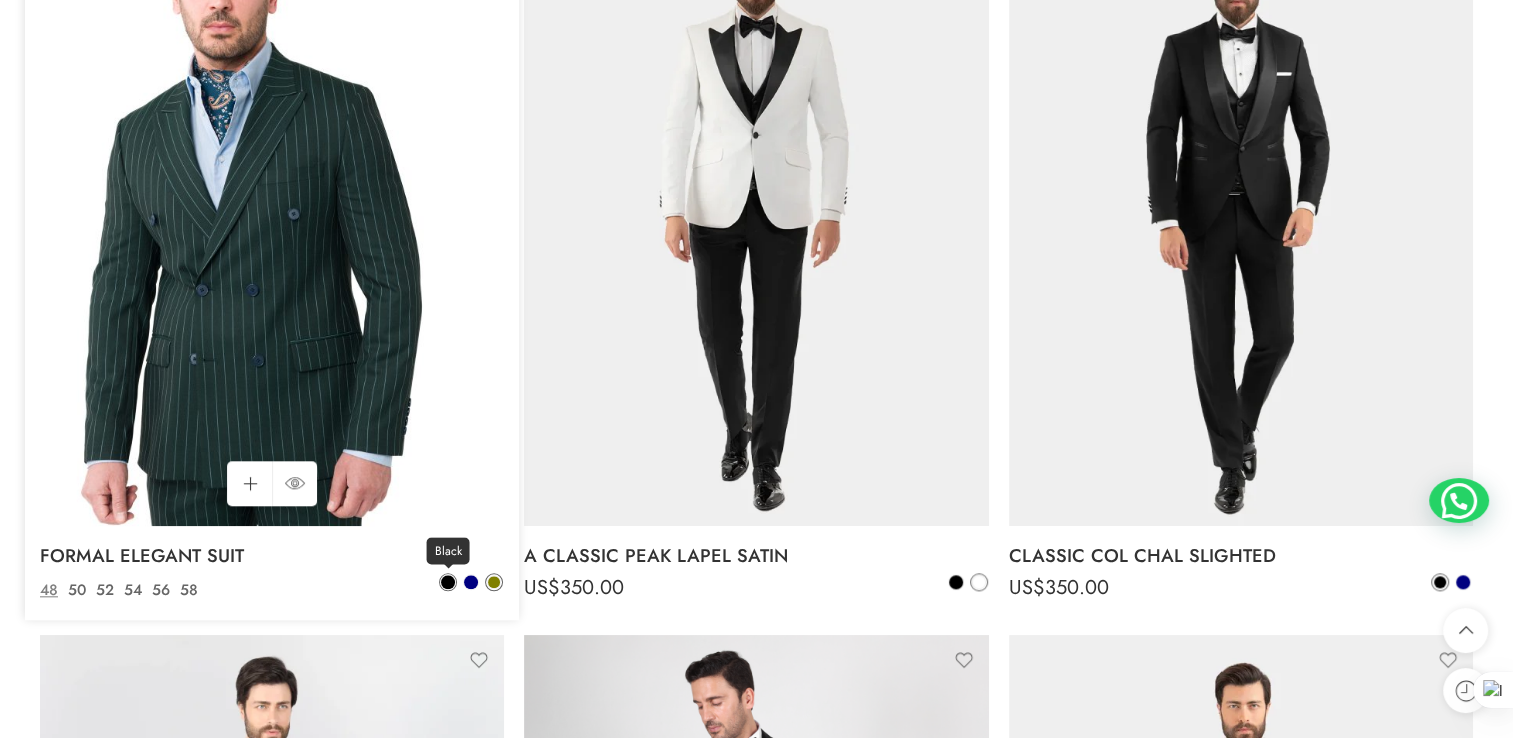 click 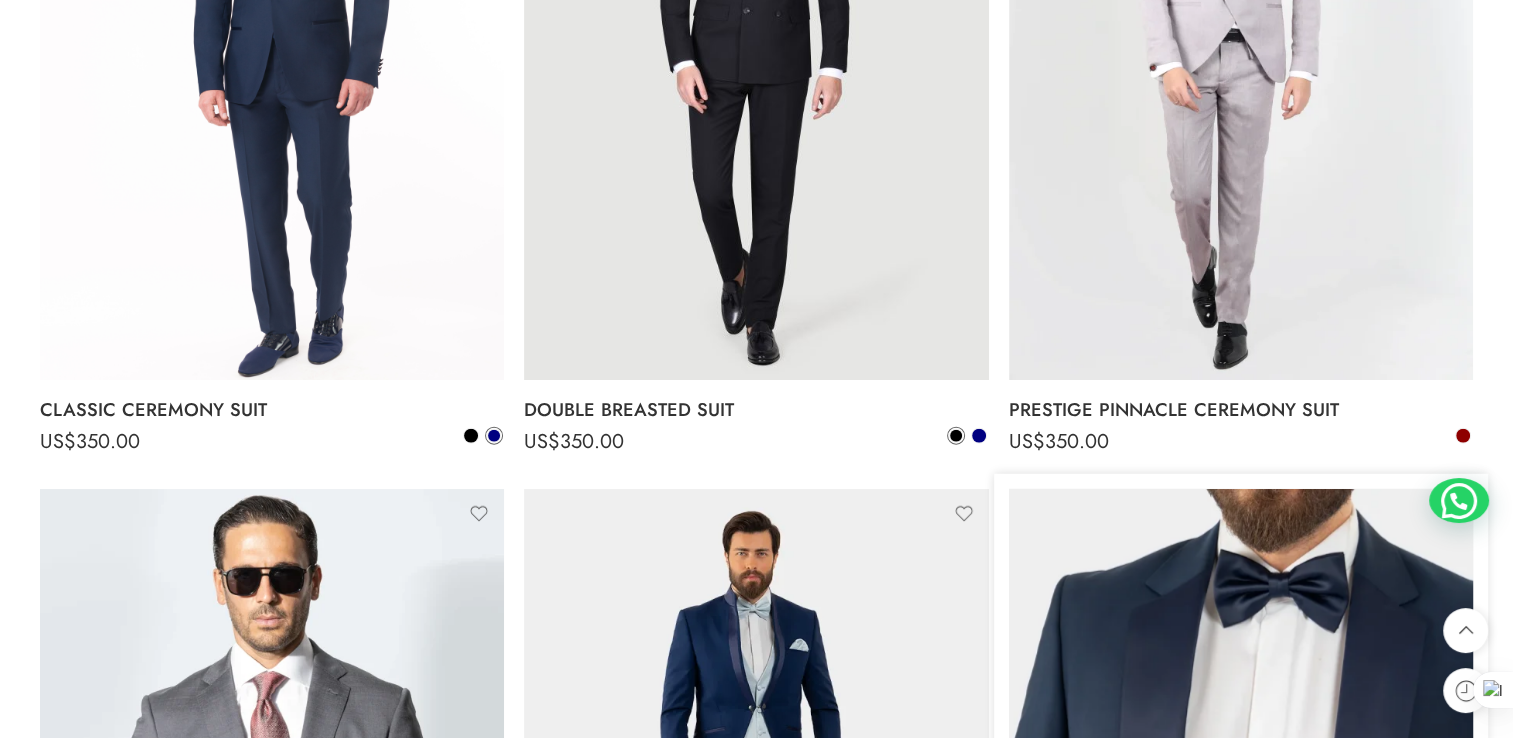 scroll, scrollTop: 5004, scrollLeft: 0, axis: vertical 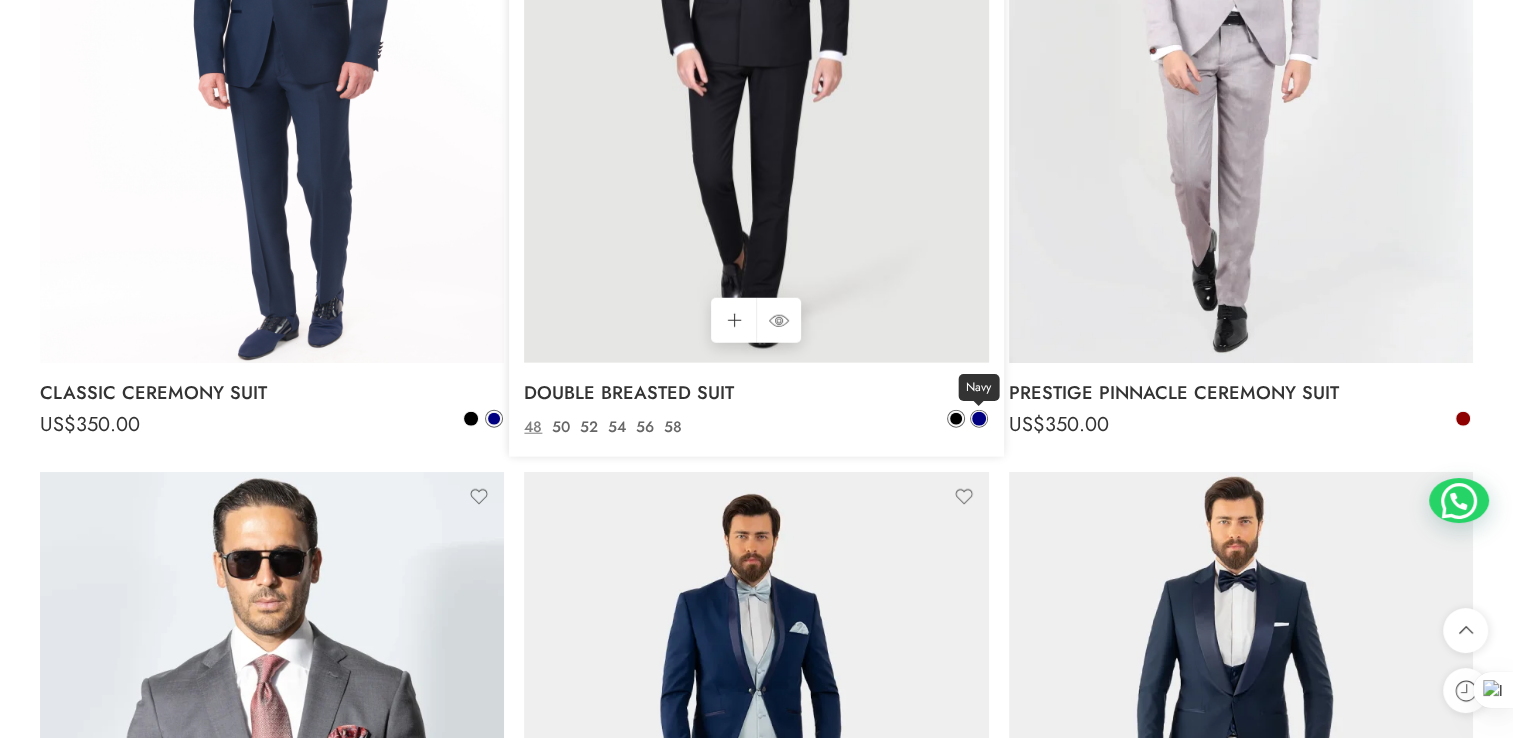click 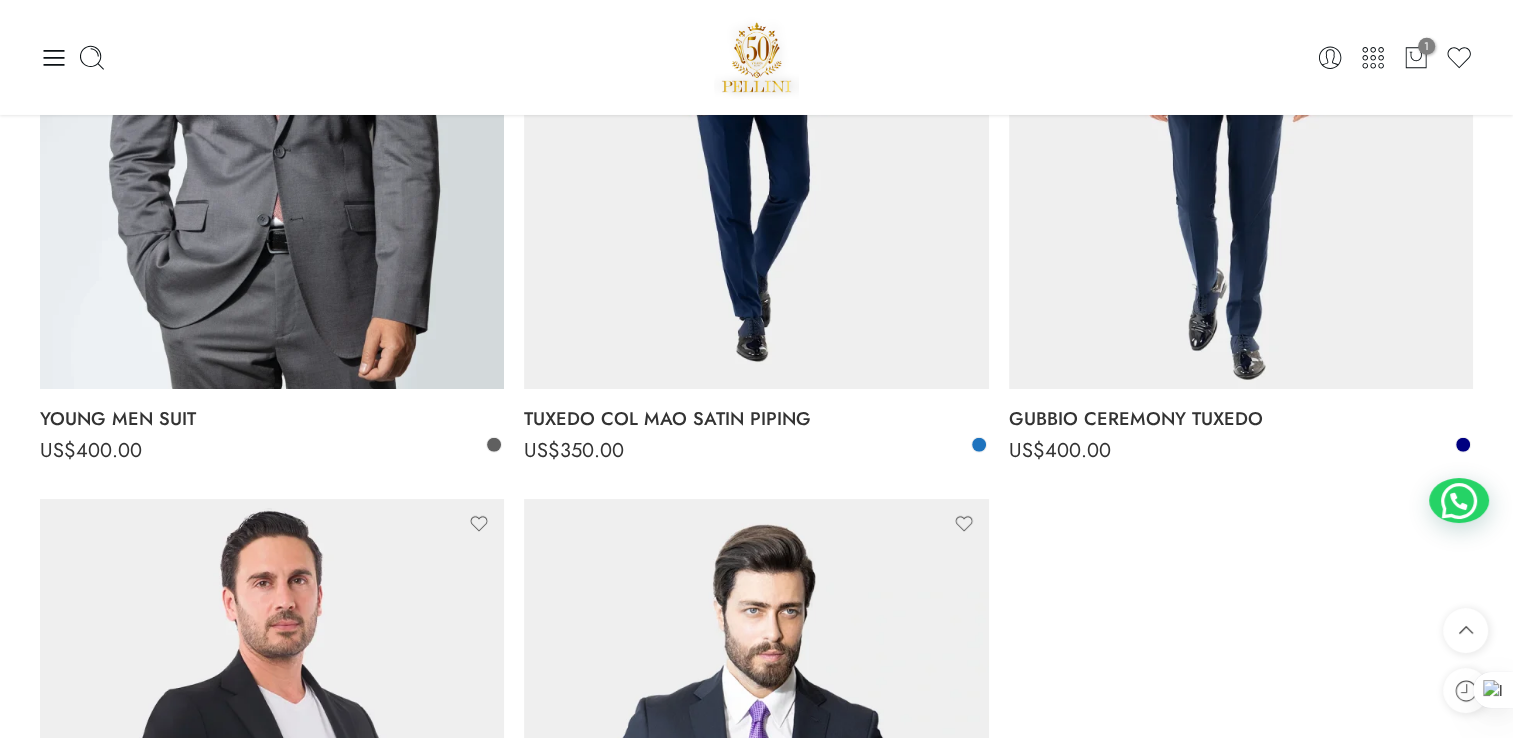 scroll, scrollTop: 6004, scrollLeft: 0, axis: vertical 